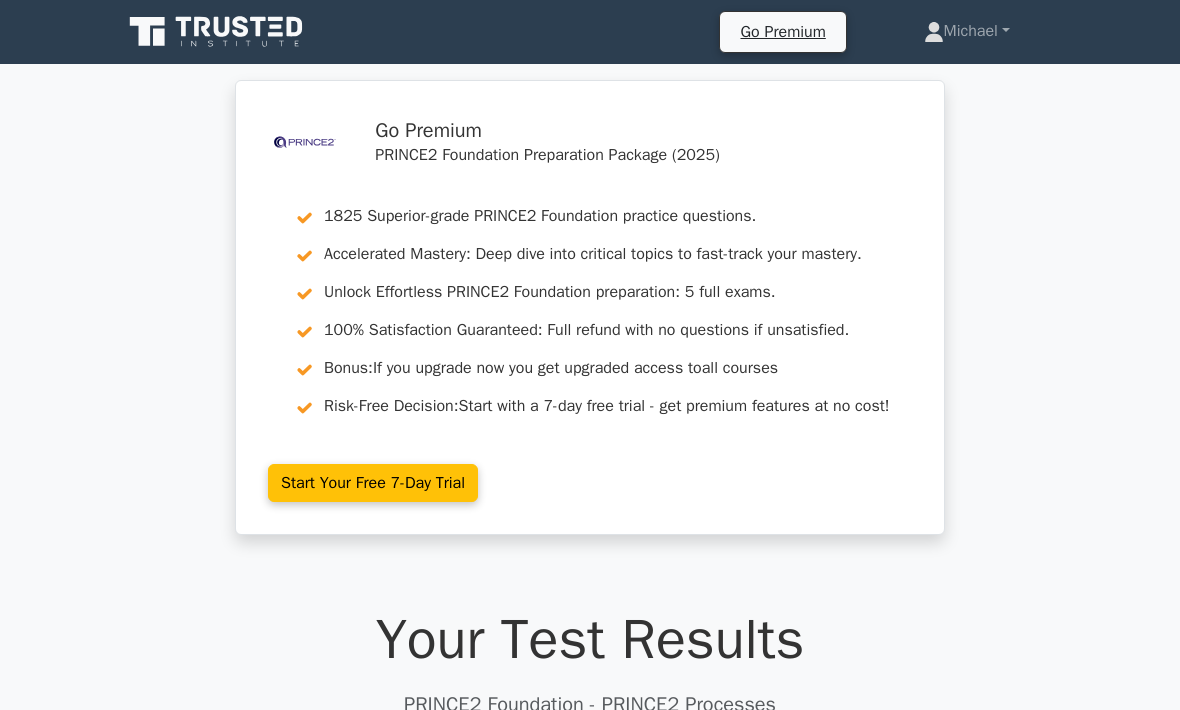 scroll, scrollTop: 2999, scrollLeft: 0, axis: vertical 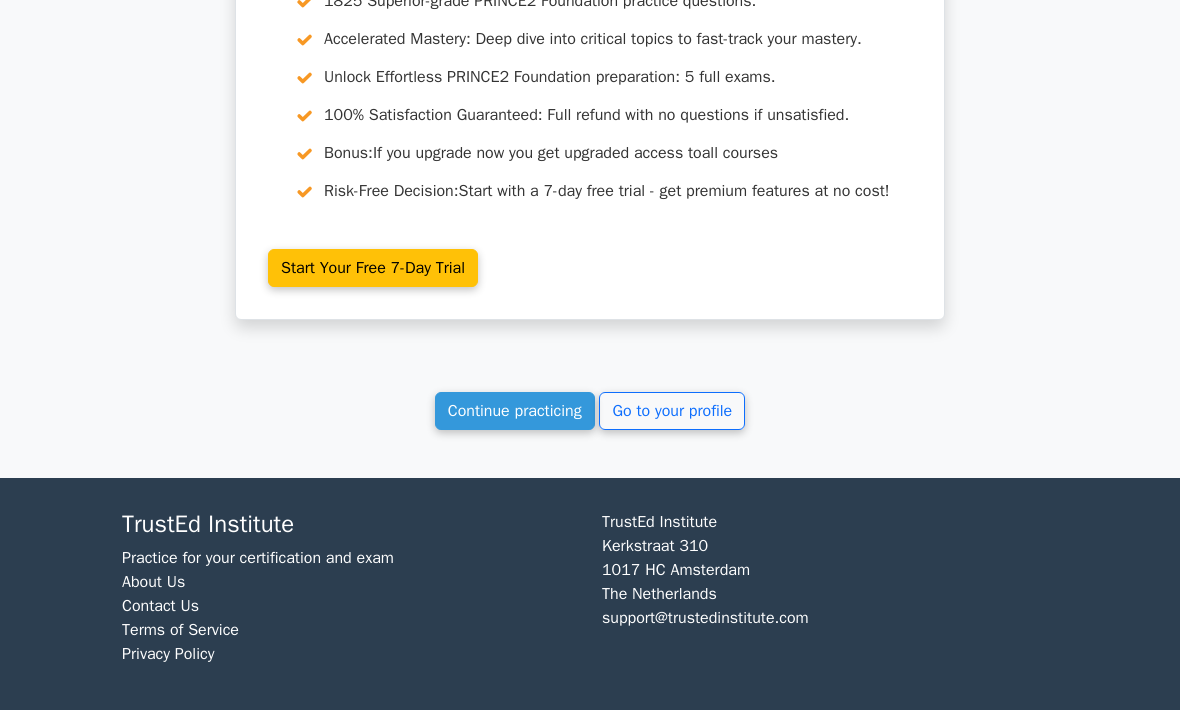 click on "Continue practicing" at bounding box center [515, 412] 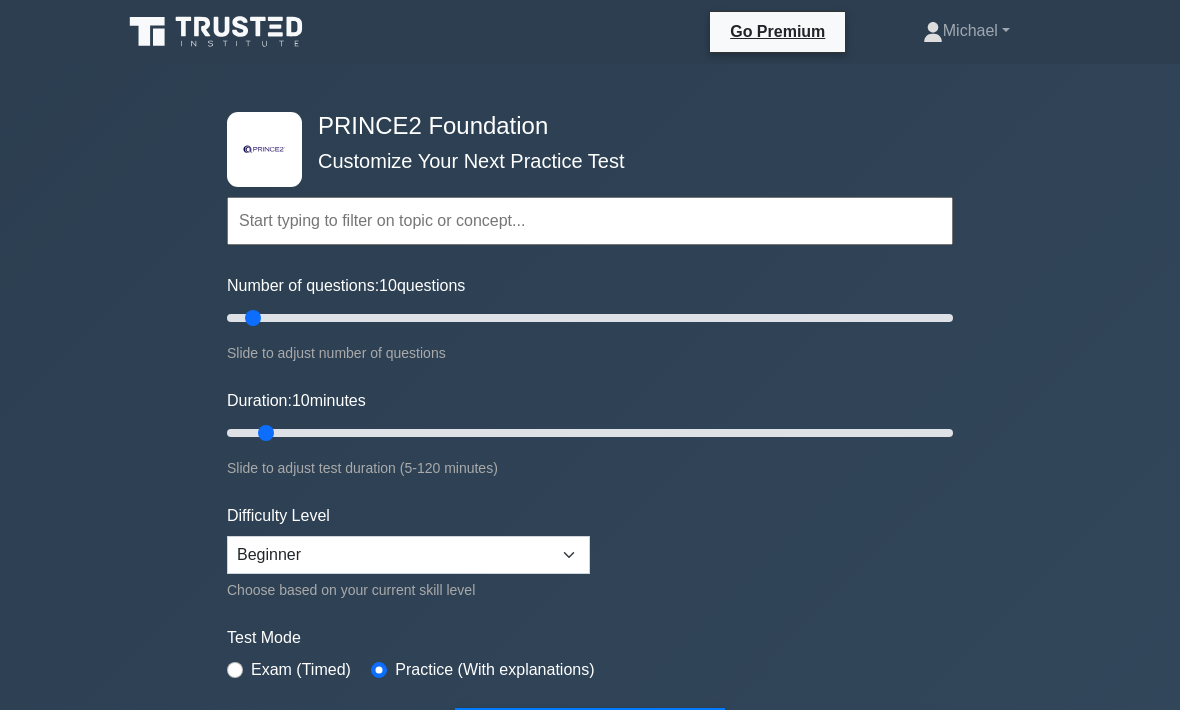 scroll, scrollTop: 0, scrollLeft: 0, axis: both 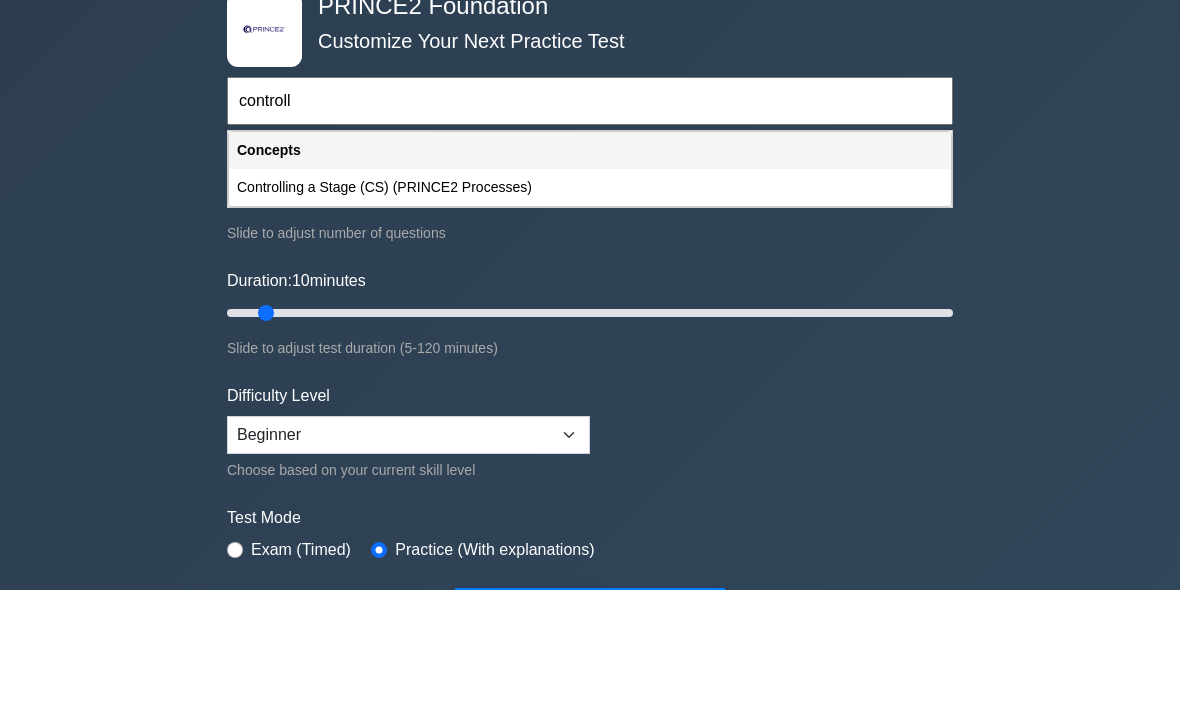 click on "Controlling a Stage (CS) (PRINCE2 Processes)" at bounding box center [590, 307] 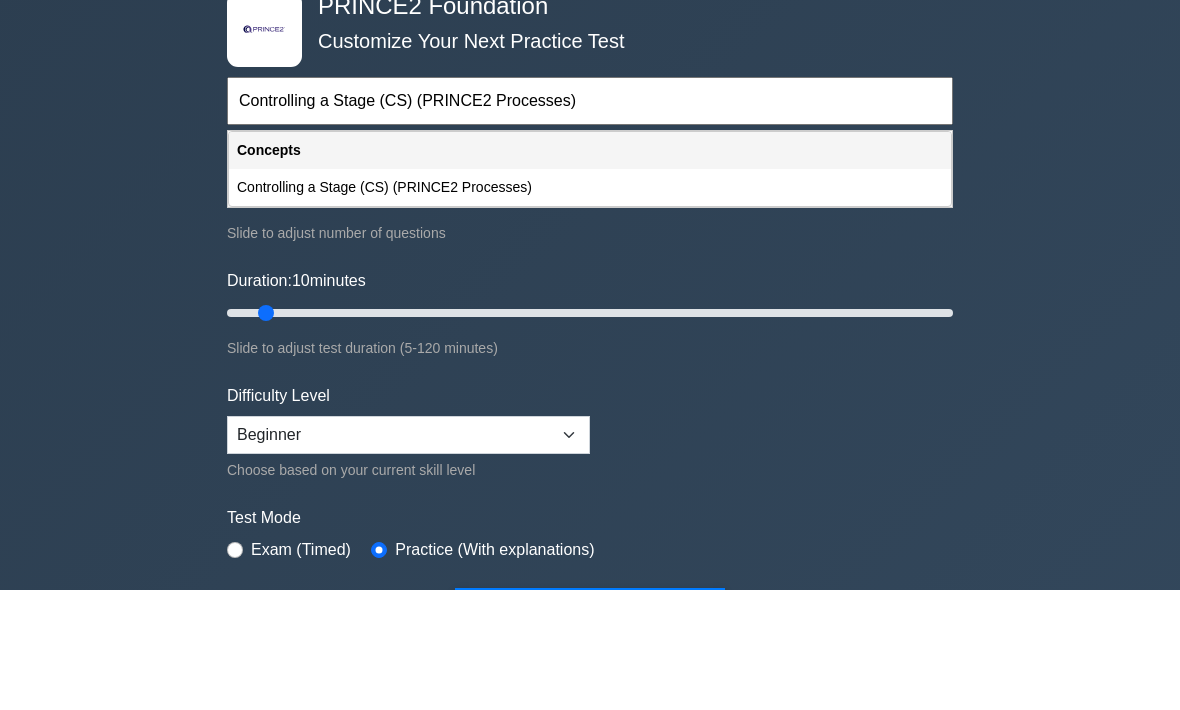 scroll, scrollTop: 120, scrollLeft: 0, axis: vertical 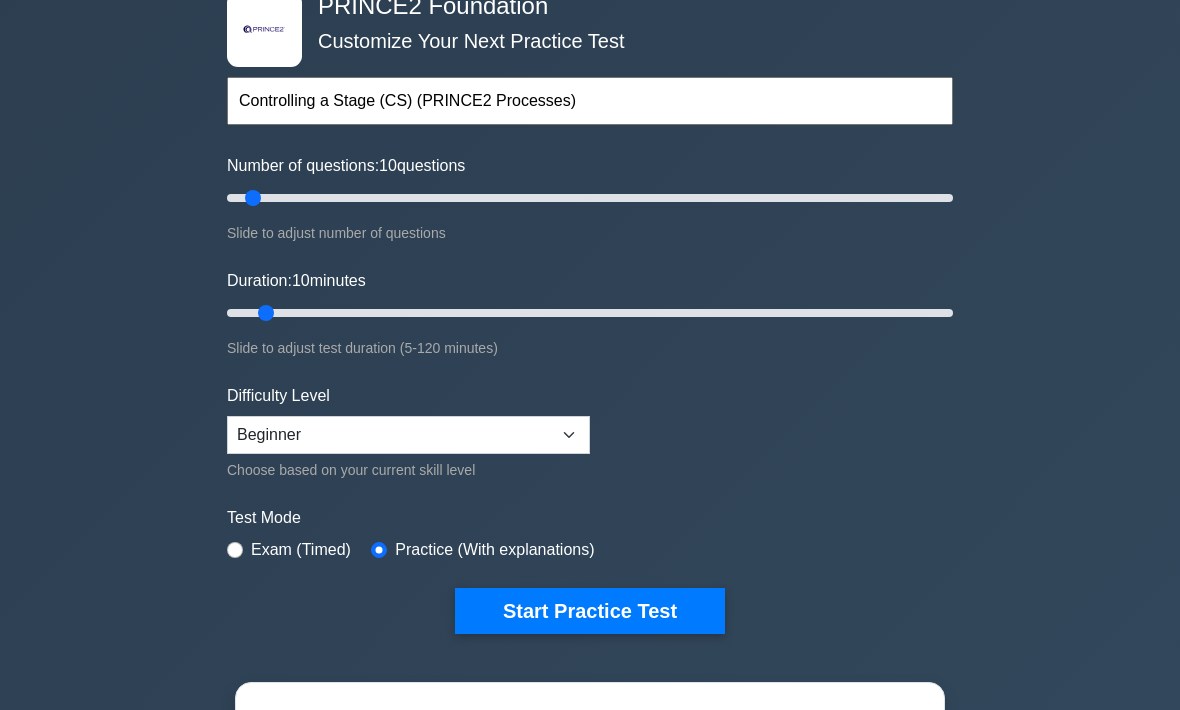 click on "Start Practice Test" at bounding box center [590, 611] 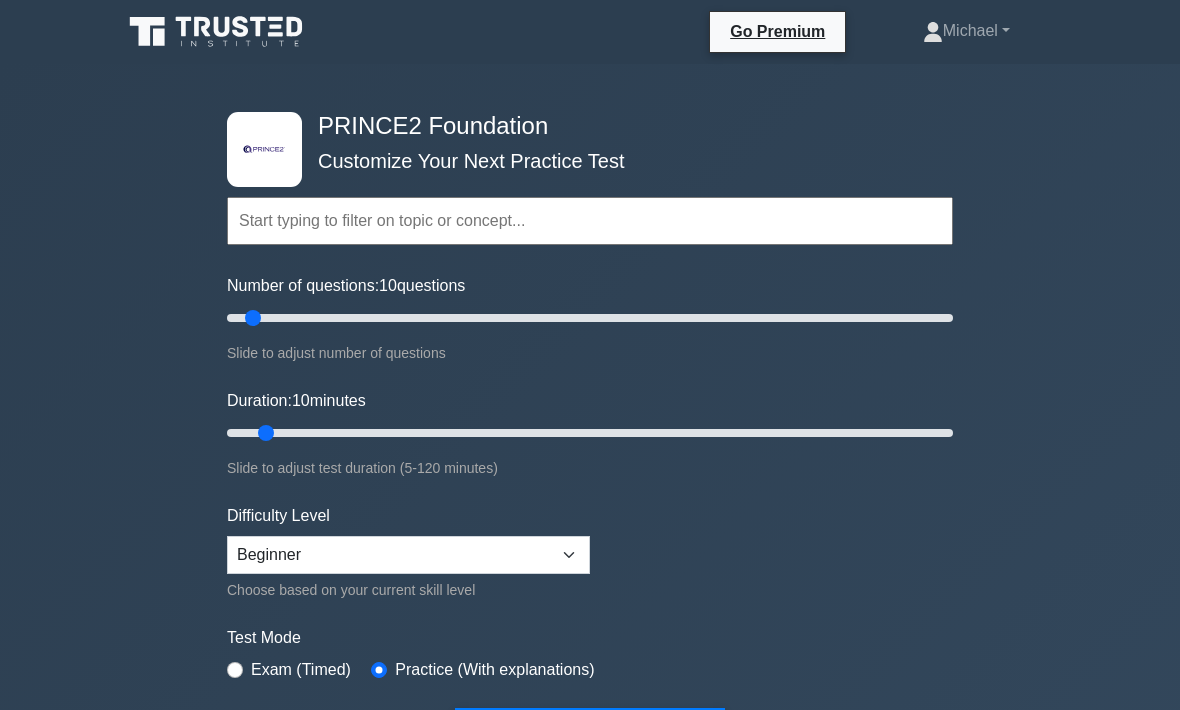 scroll, scrollTop: 185, scrollLeft: 0, axis: vertical 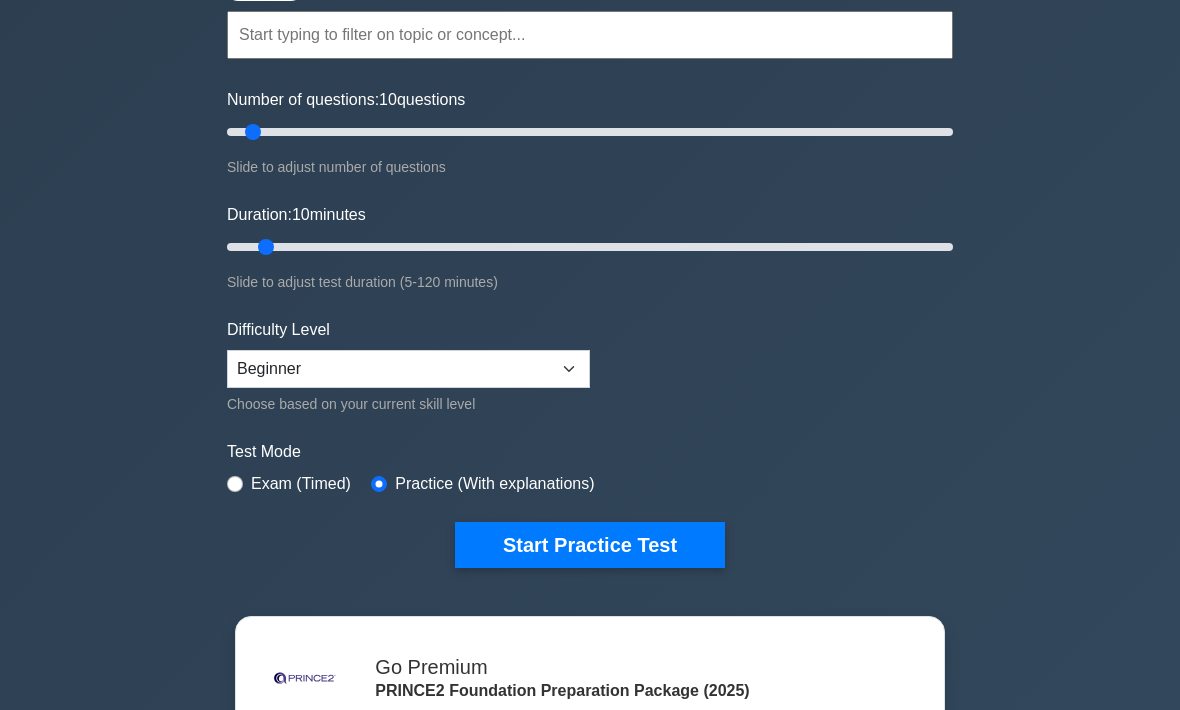 click on "Start Practice Test" at bounding box center (590, 546) 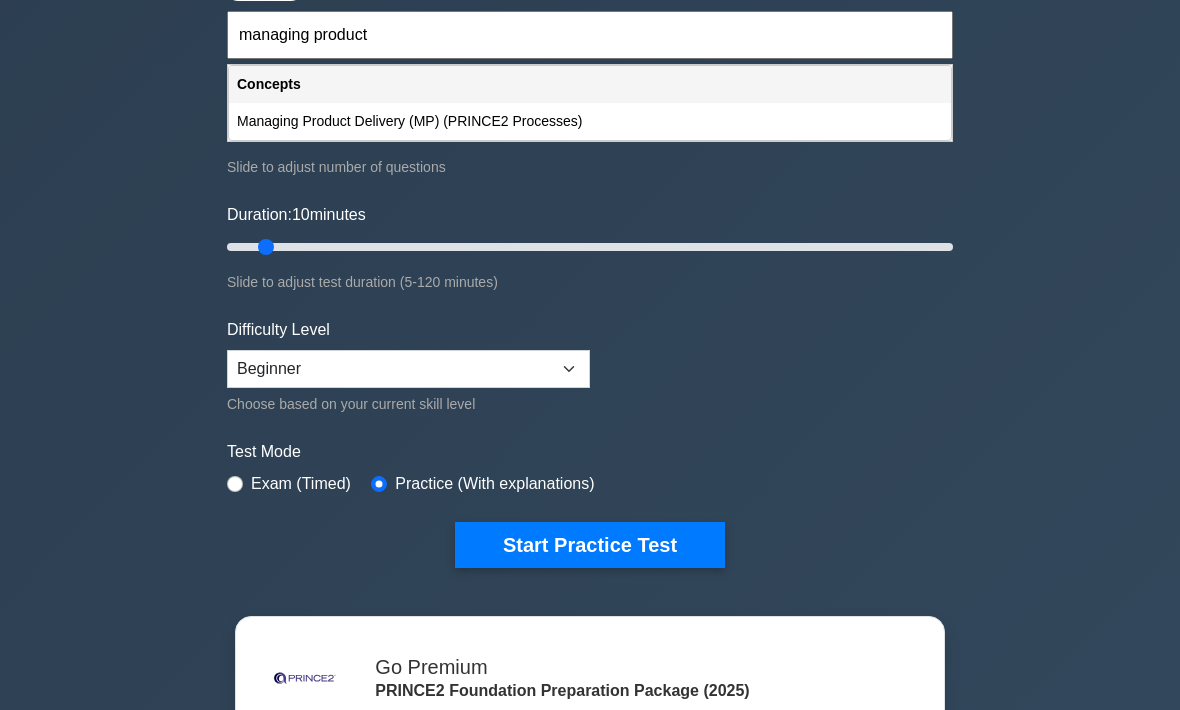 click on "Managing Product Delivery (MP) (PRINCE2 Processes)" at bounding box center (590, 122) 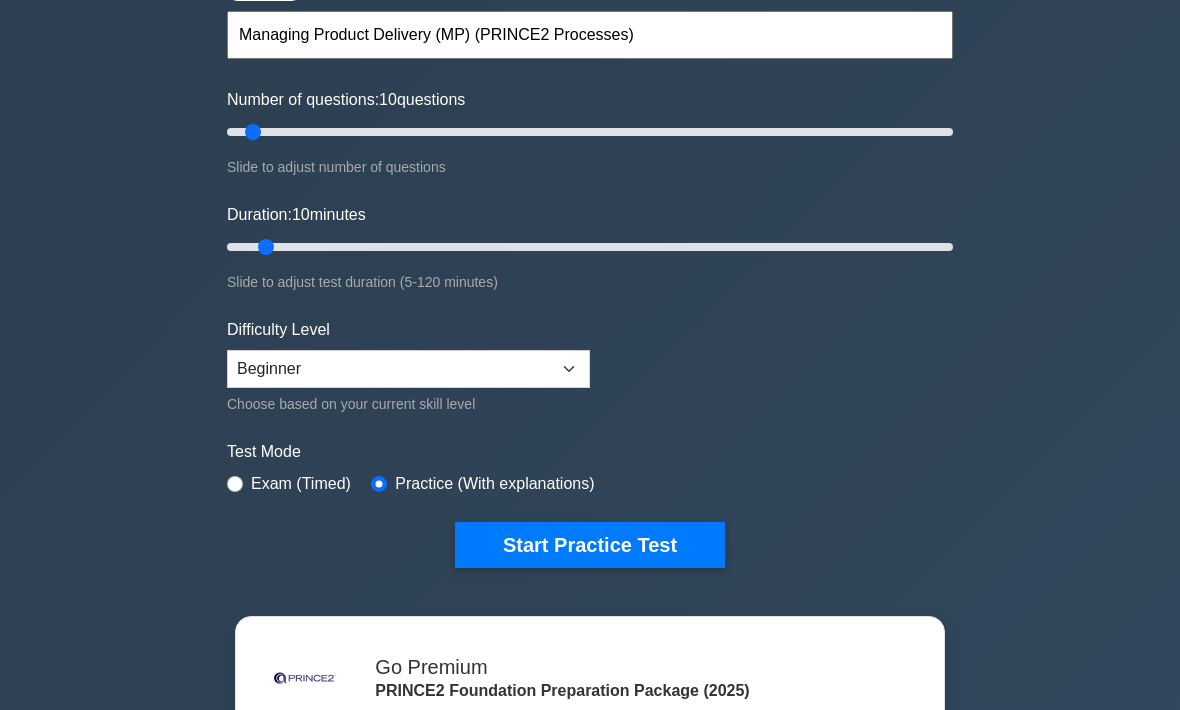 click on "Start Practice Test" at bounding box center [590, 546] 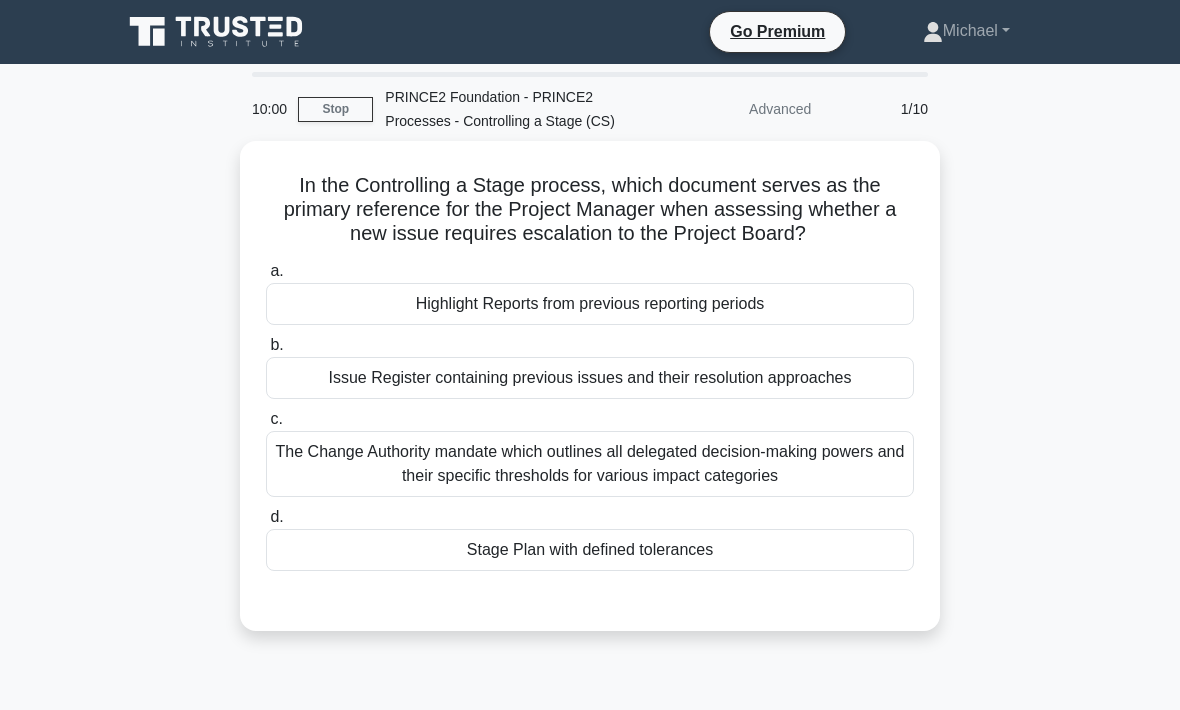 scroll, scrollTop: 0, scrollLeft: 0, axis: both 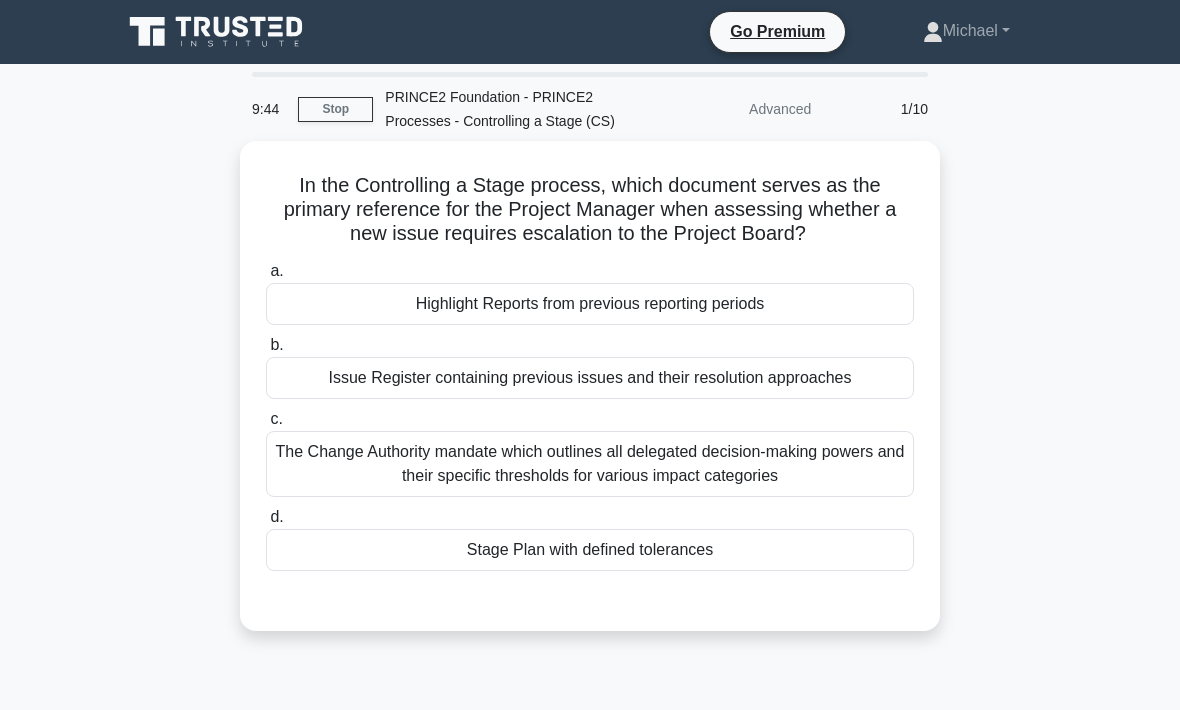 click on "Highlight Reports from previous reporting periods" at bounding box center (590, 304) 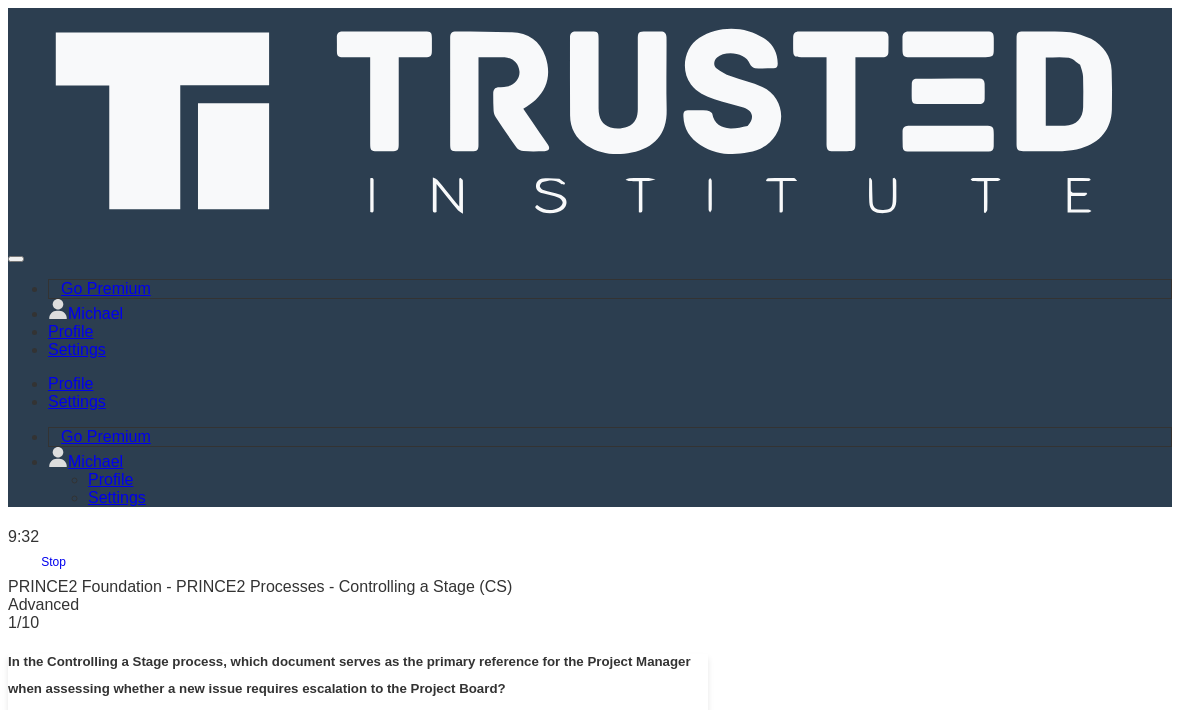 scroll, scrollTop: 0, scrollLeft: 0, axis: both 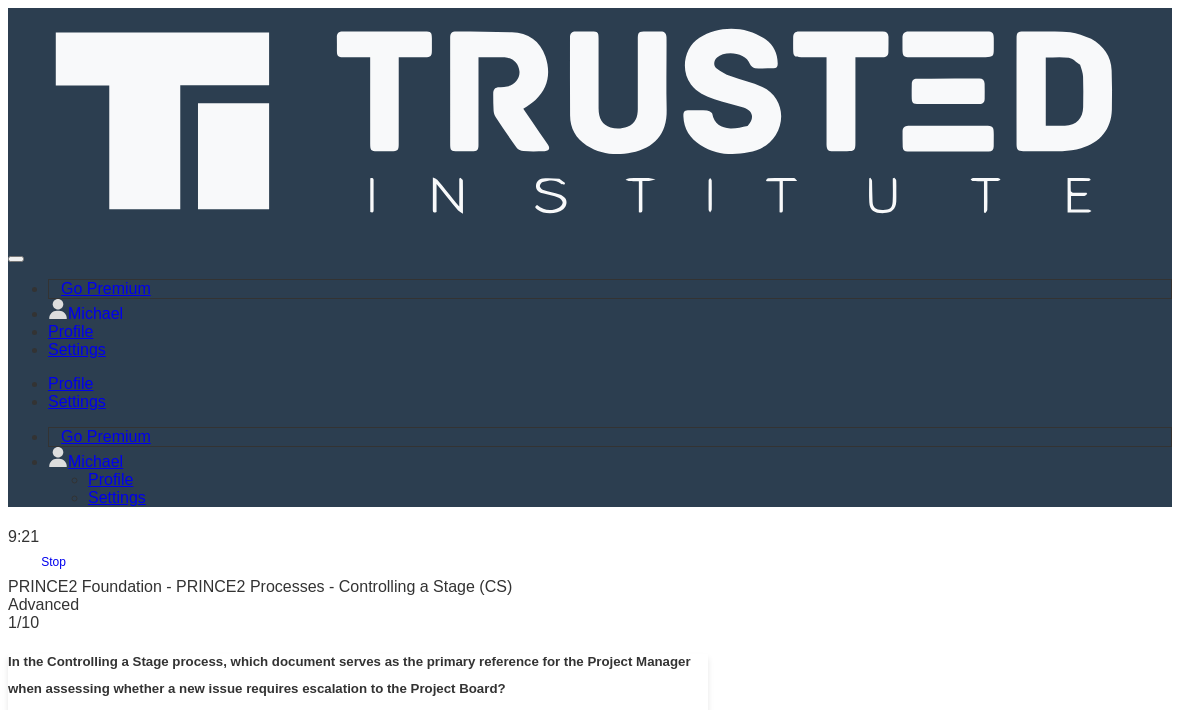 click on "Stage Plan with defined tolerances" at bounding box center (358, 879) 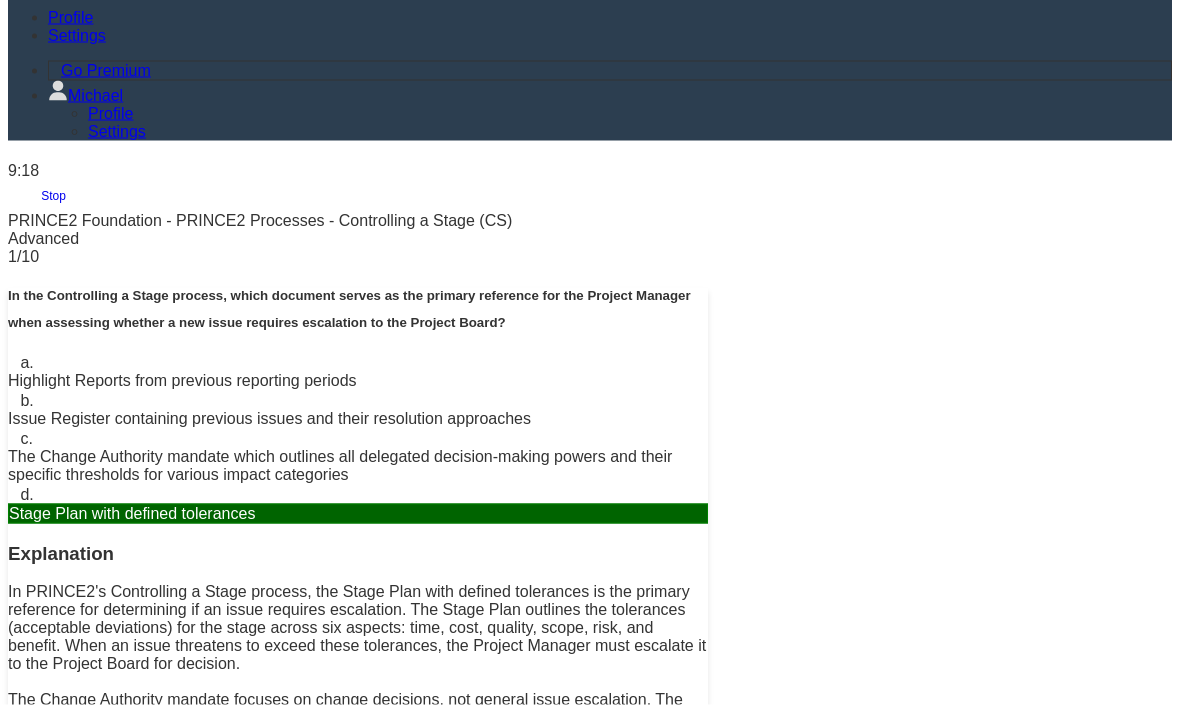 scroll, scrollTop: 361, scrollLeft: 0, axis: vertical 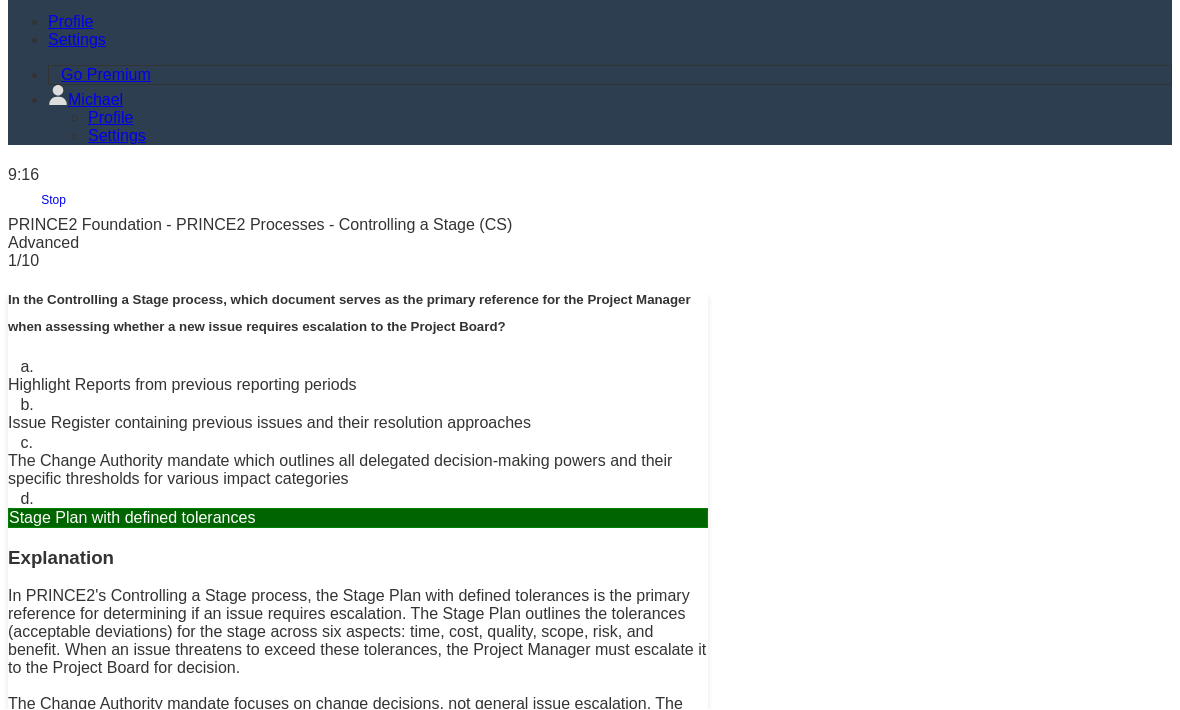 click on "Next" at bounding box center [38, 778] 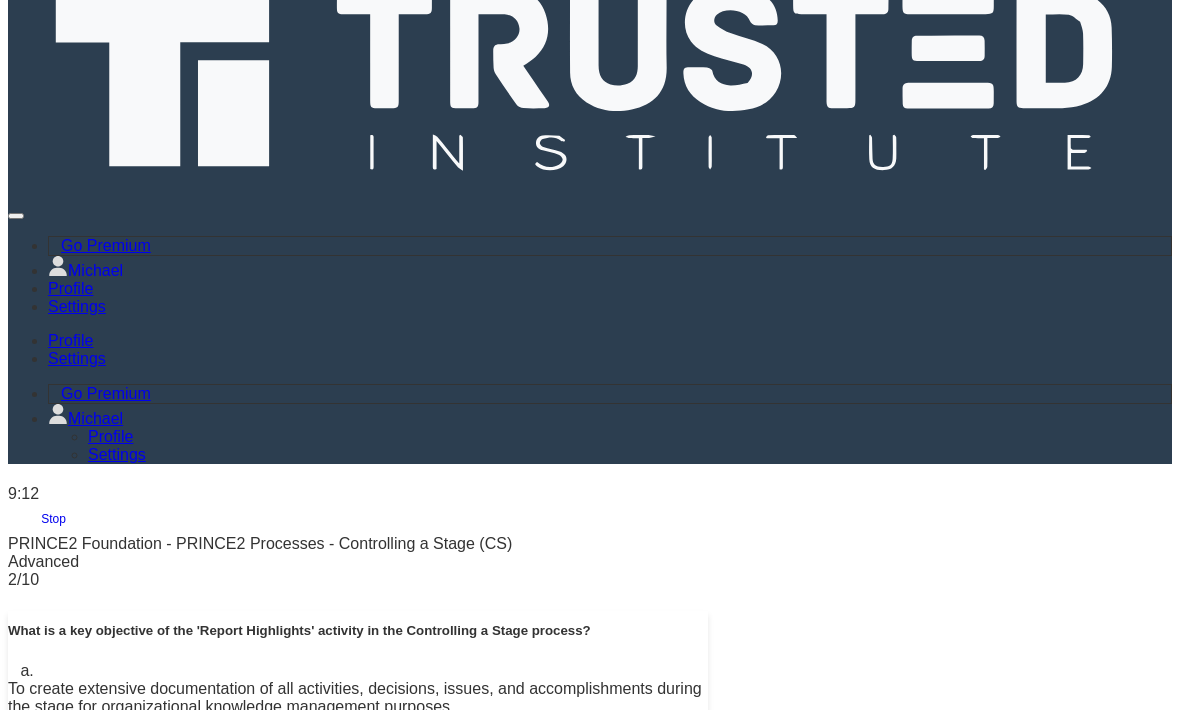 scroll, scrollTop: 45, scrollLeft: 0, axis: vertical 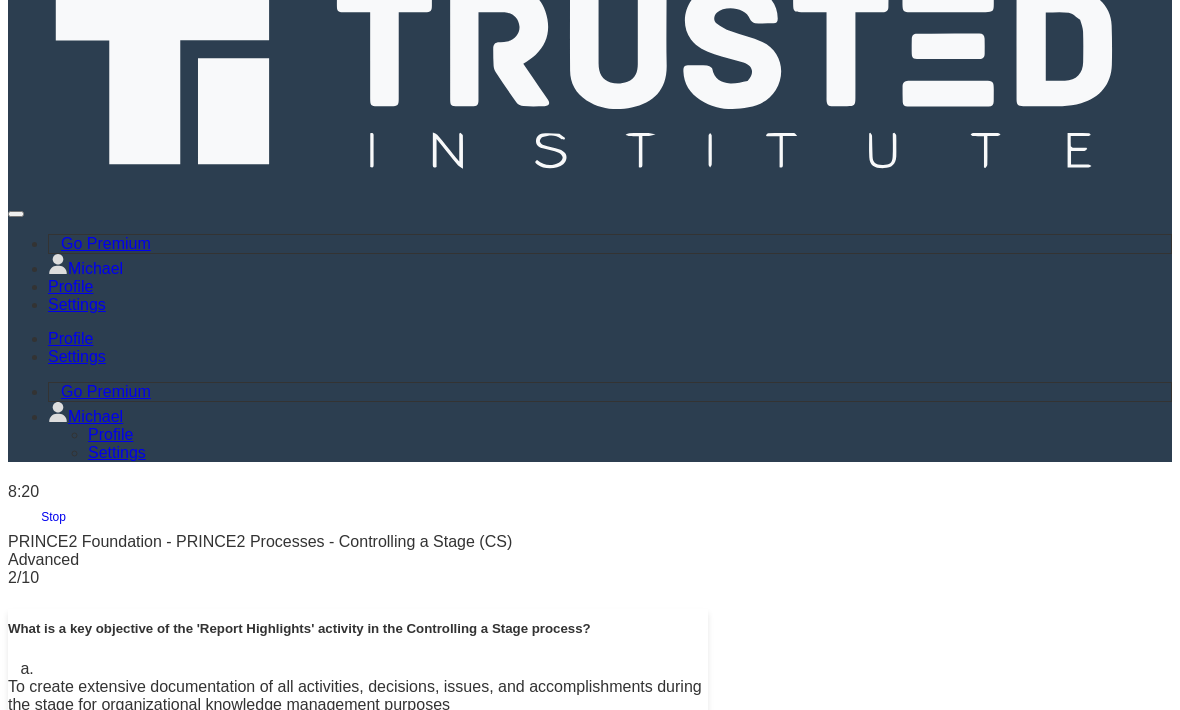 click on "To create extensive documentation of all activities, decisions, issues, and accomplishments during the stage for organizational knowledge management purposes" at bounding box center (358, 696) 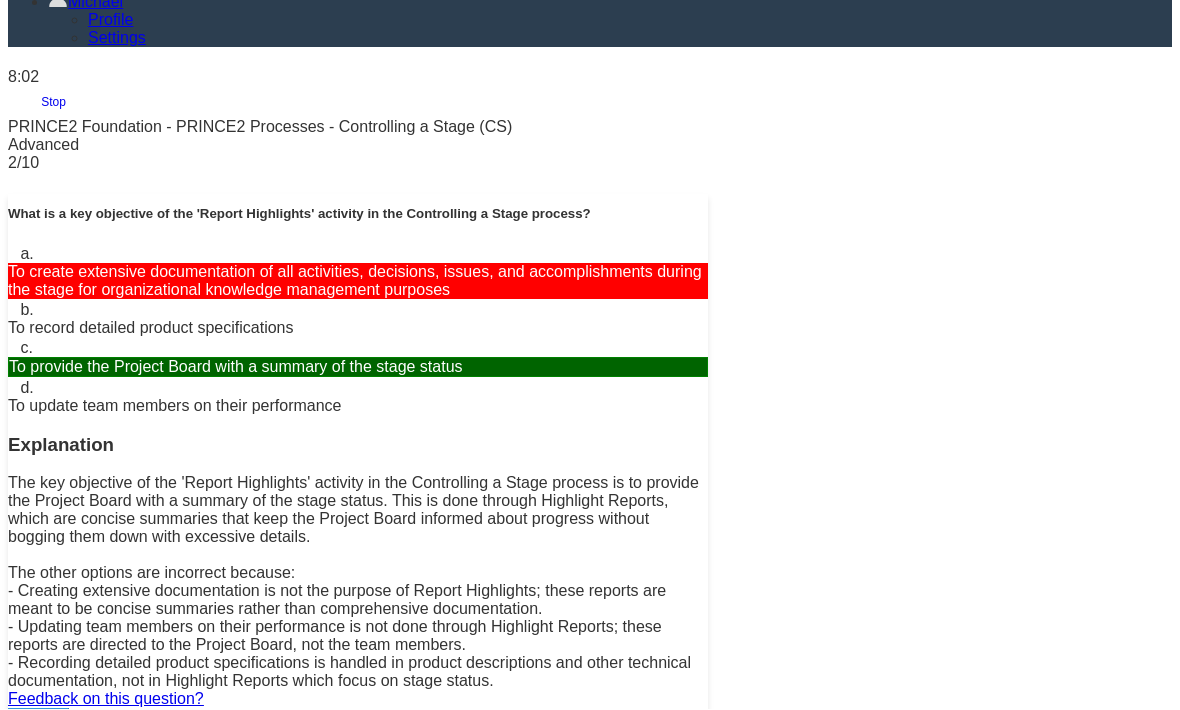 click on "Next" at bounding box center [38, 719] 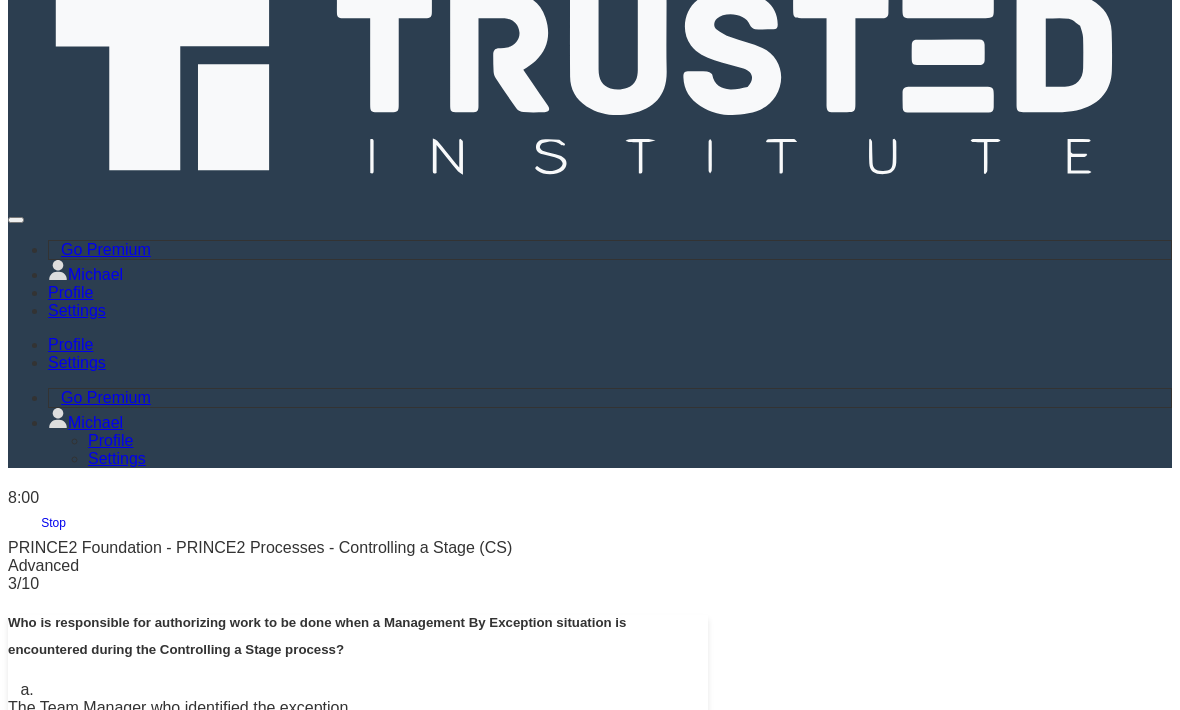 scroll, scrollTop: 36, scrollLeft: 0, axis: vertical 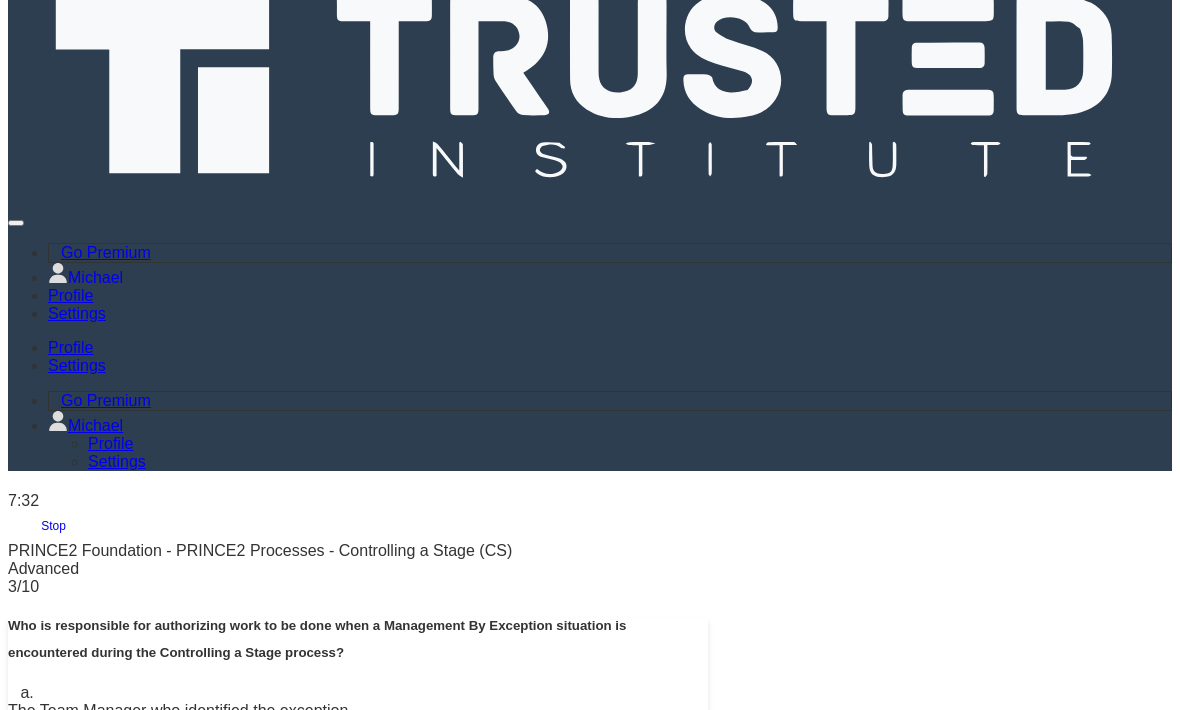 click on "The Project Manager" at bounding box center (358, 825) 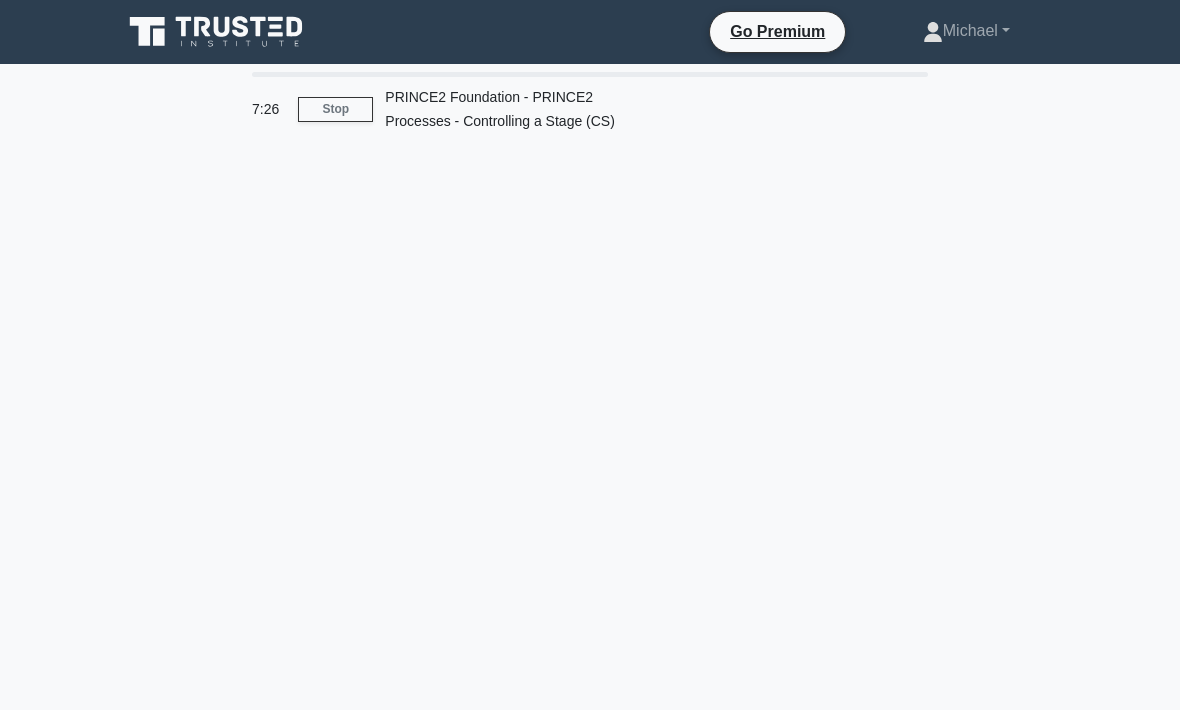 scroll, scrollTop: 0, scrollLeft: 0, axis: both 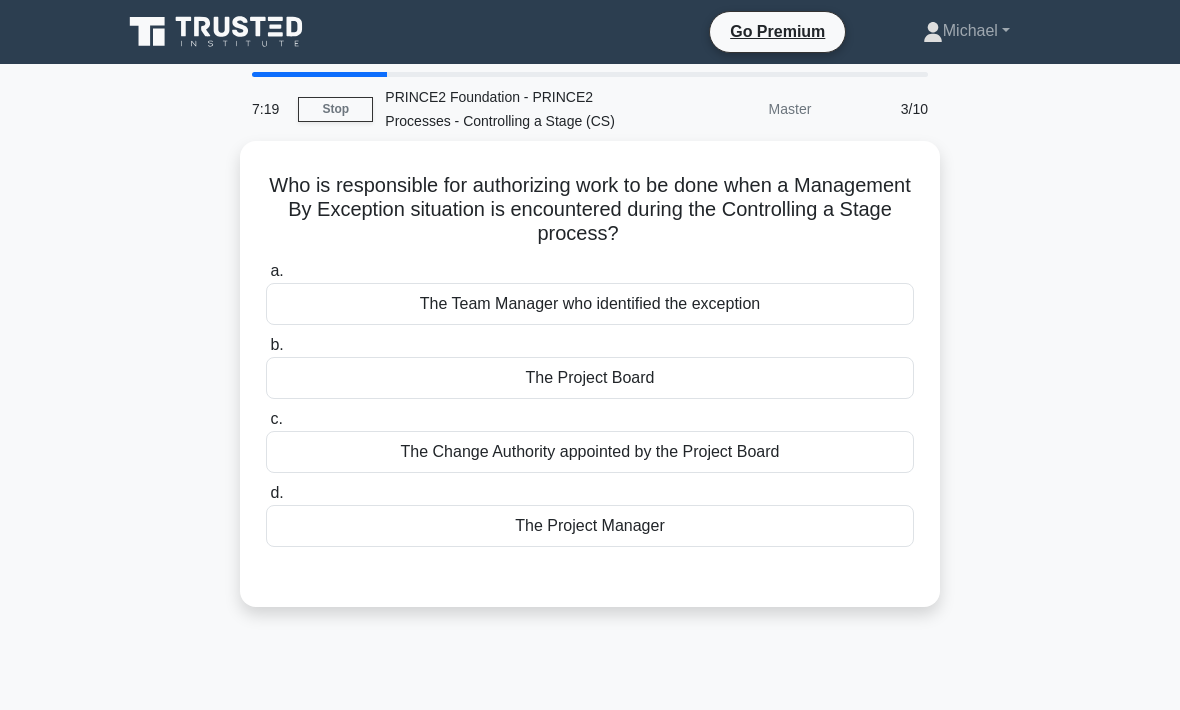 click on "The Project Board" at bounding box center (590, 378) 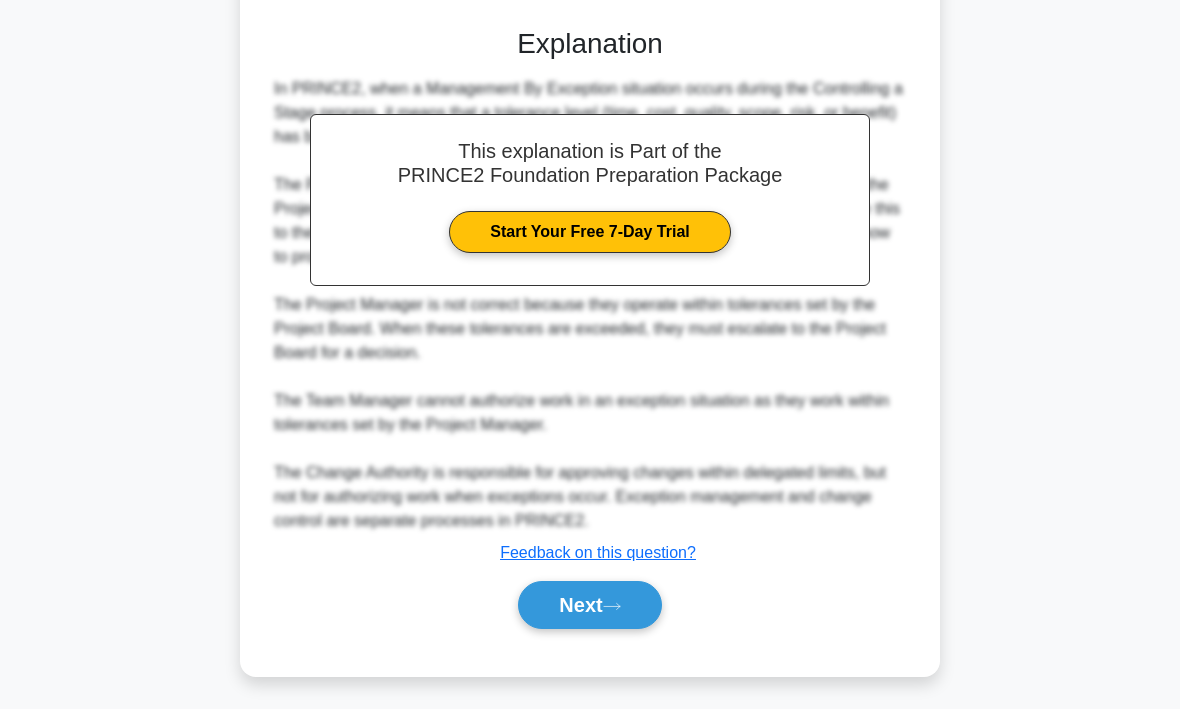 click on "Next" at bounding box center (589, 606) 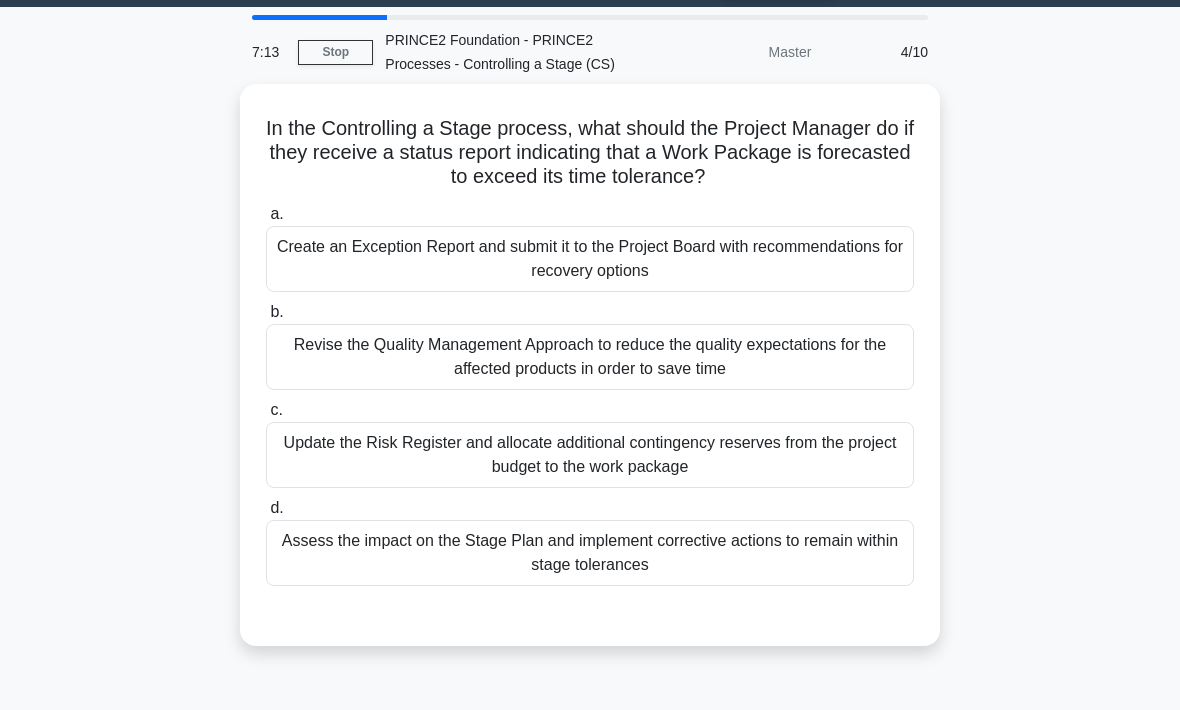 scroll, scrollTop: 55, scrollLeft: 0, axis: vertical 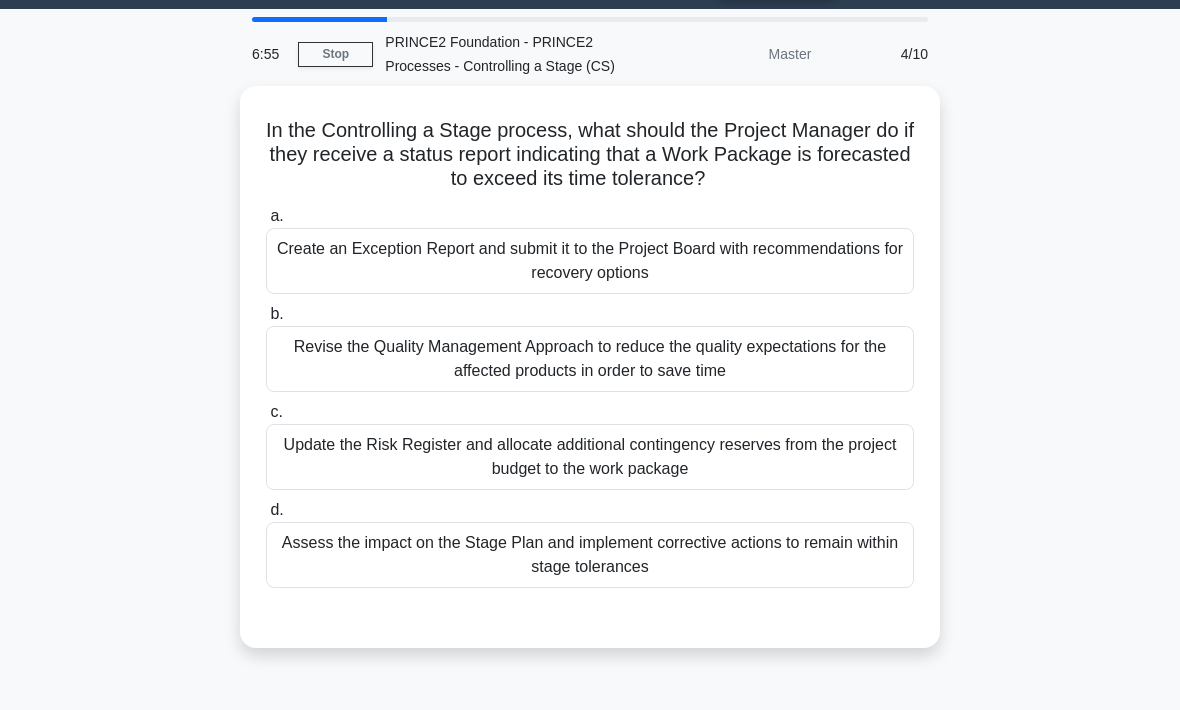 click on "Assess the impact on the Stage Plan and implement corrective actions to remain within stage tolerances" at bounding box center [590, 555] 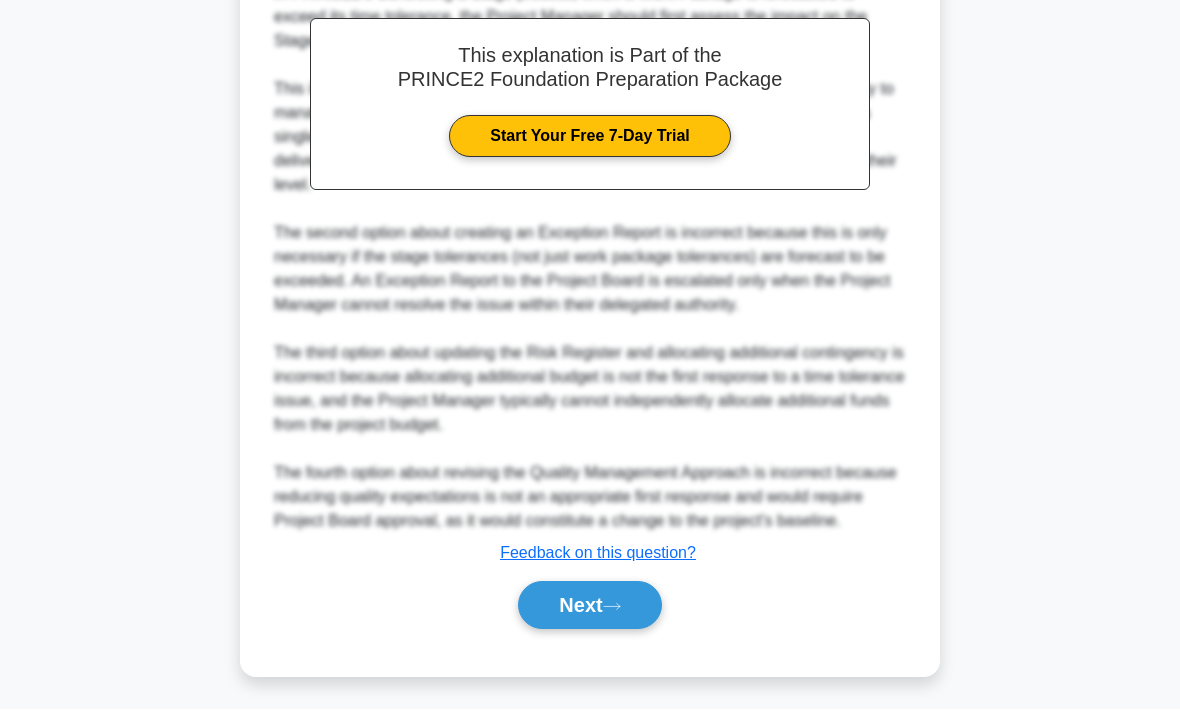 click on "Next" at bounding box center [589, 606] 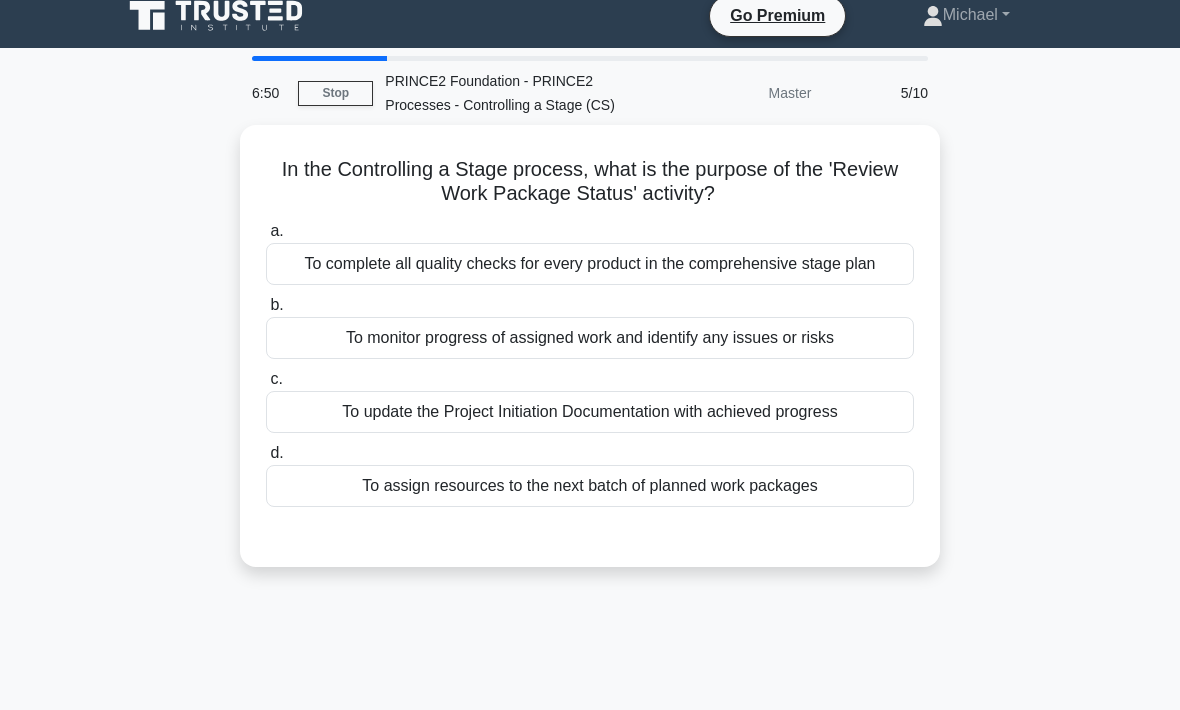scroll, scrollTop: 0, scrollLeft: 0, axis: both 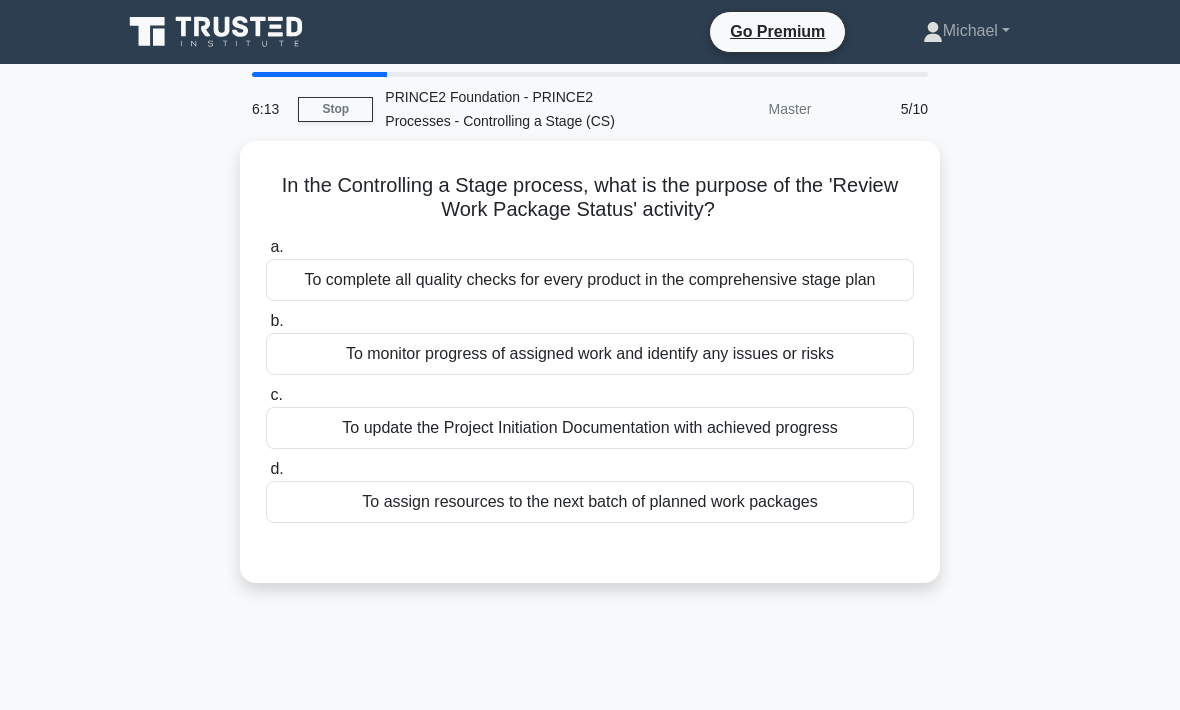click on "To monitor progress of assigned work and identify any issues or risks" at bounding box center (590, 354) 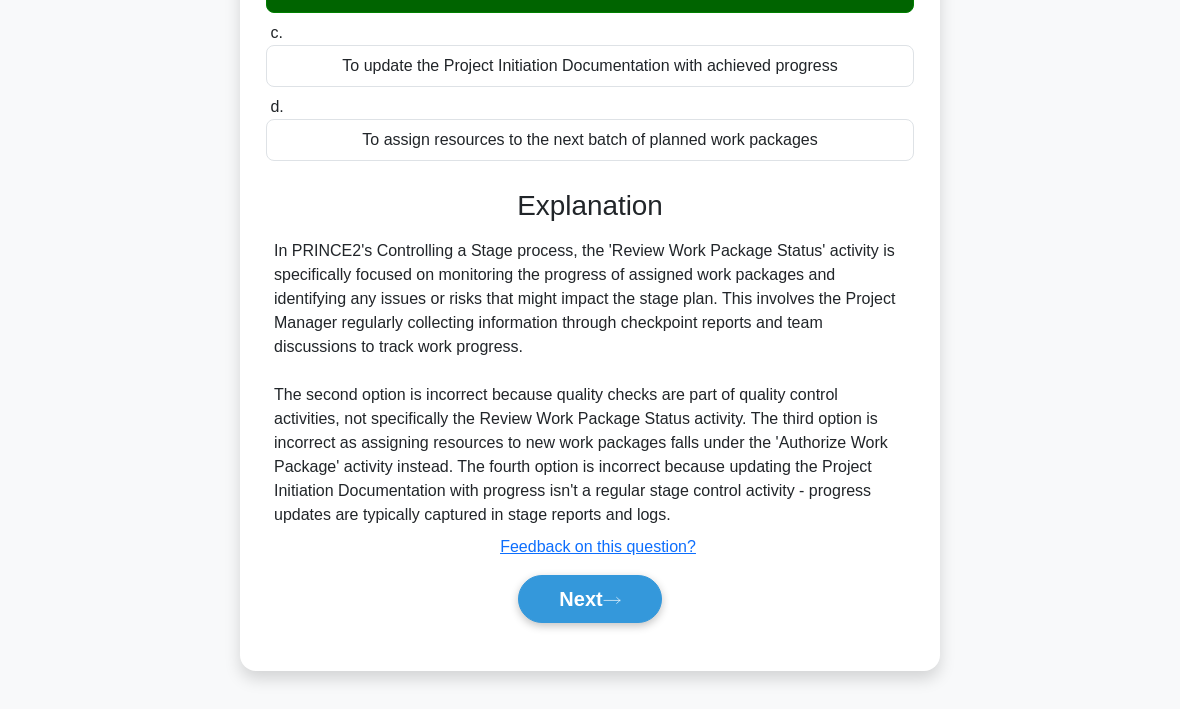 click on "Next" at bounding box center [589, 600] 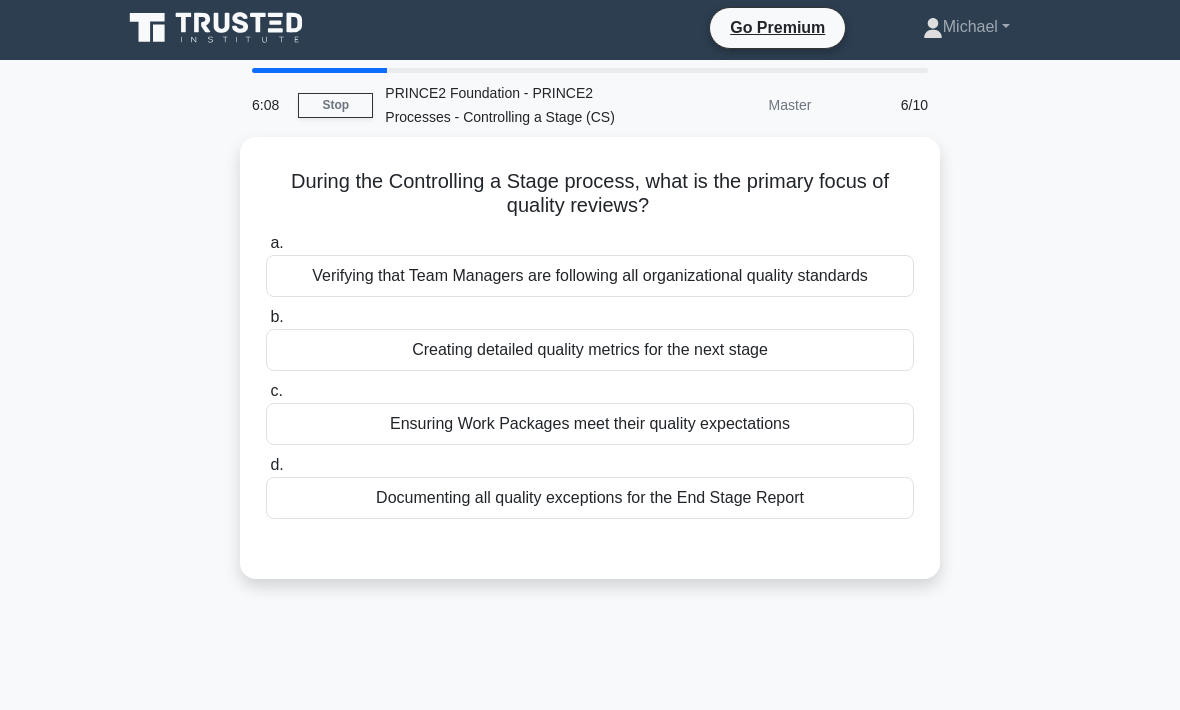 scroll, scrollTop: 2, scrollLeft: 0, axis: vertical 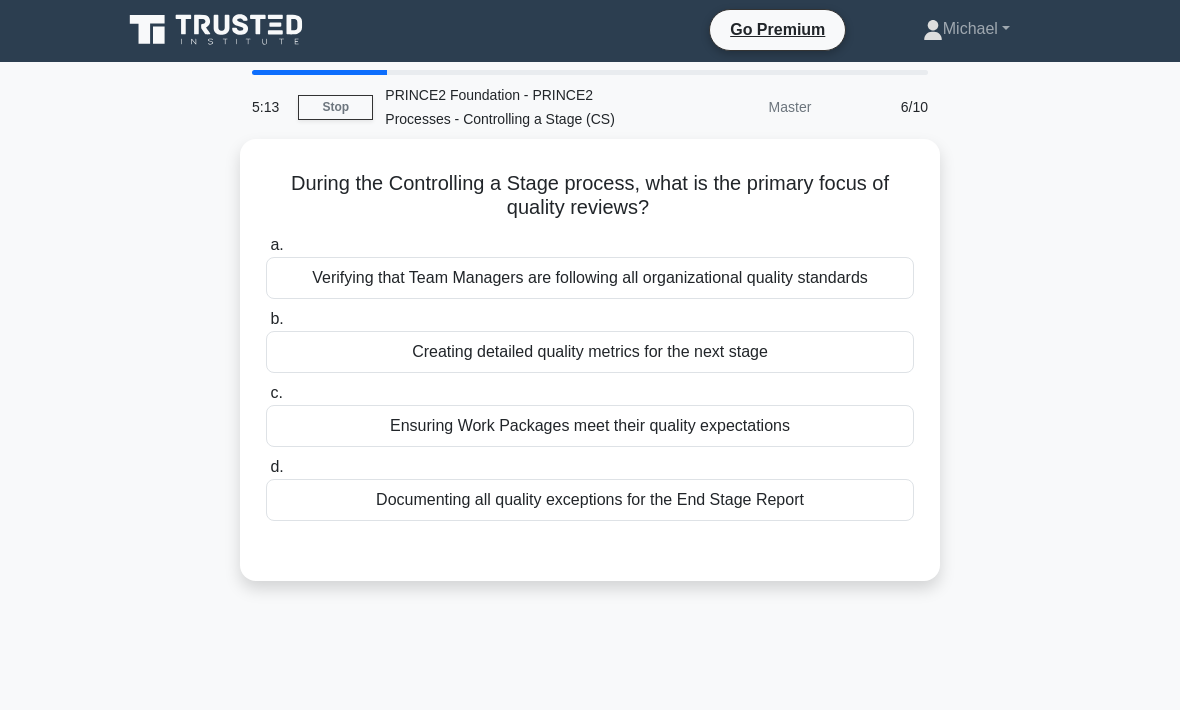 click on "Ensuring Work Packages meet their quality expectations" at bounding box center (590, 426) 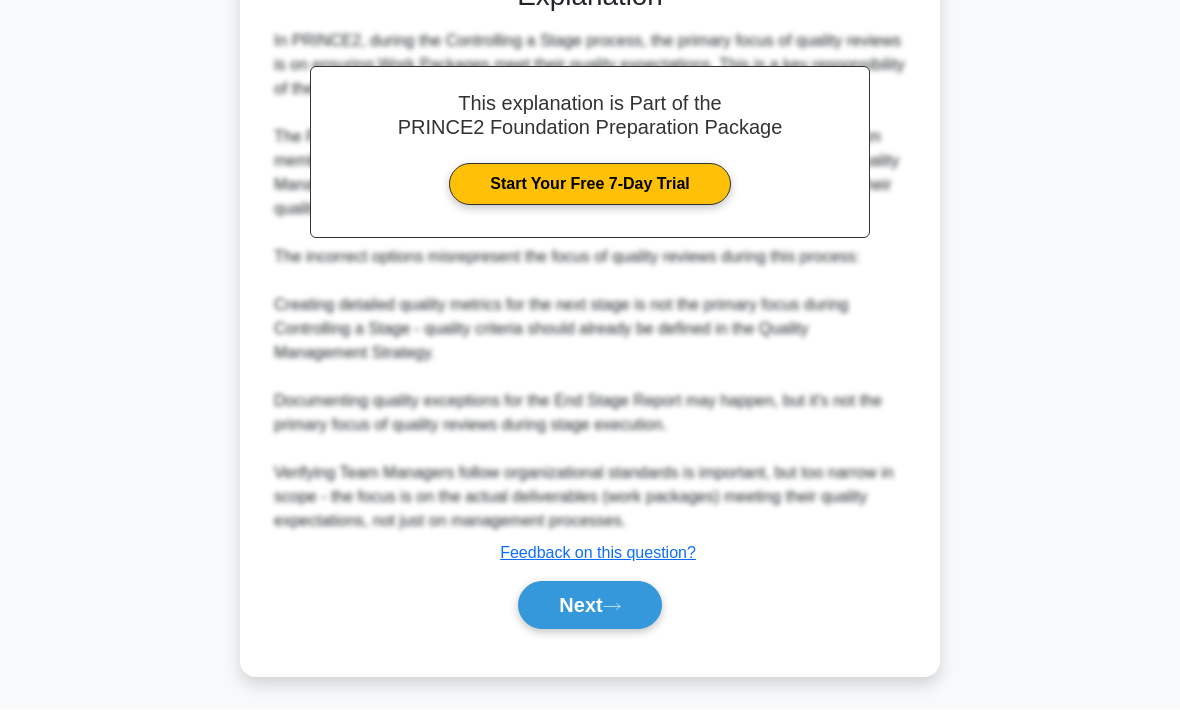 scroll, scrollTop: 577, scrollLeft: 0, axis: vertical 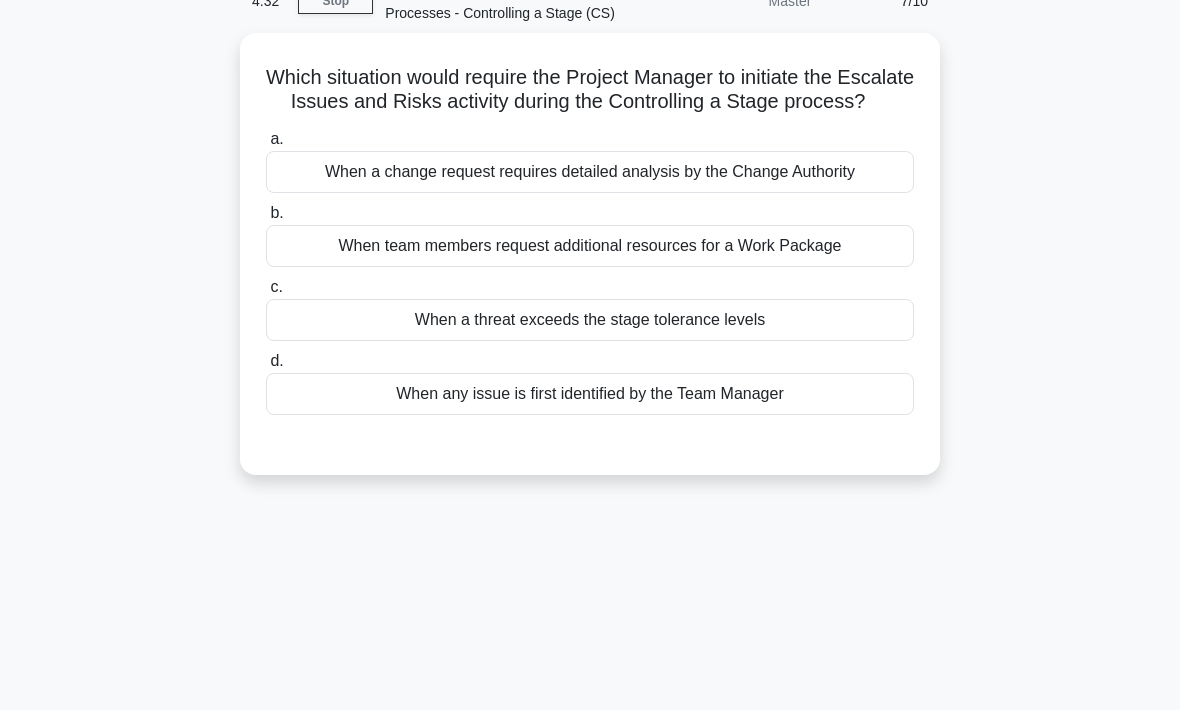 click on "4:32
Stop
PRINCE2 Foundation  - PRINCE2 Processes  - Controlling a Stage (CS)
Master
7/10
Which situation would require the Project Manager to initiate the Escalate Issues and Risks activity during the Controlling a Stage process?
.spinner_0XTQ{transform-origin:center;animation:spinner_y6GP .75s linear infinite}@keyframes spinner_y6GP{100%{transform:rotate(360deg)}}
a." at bounding box center [590, 464] 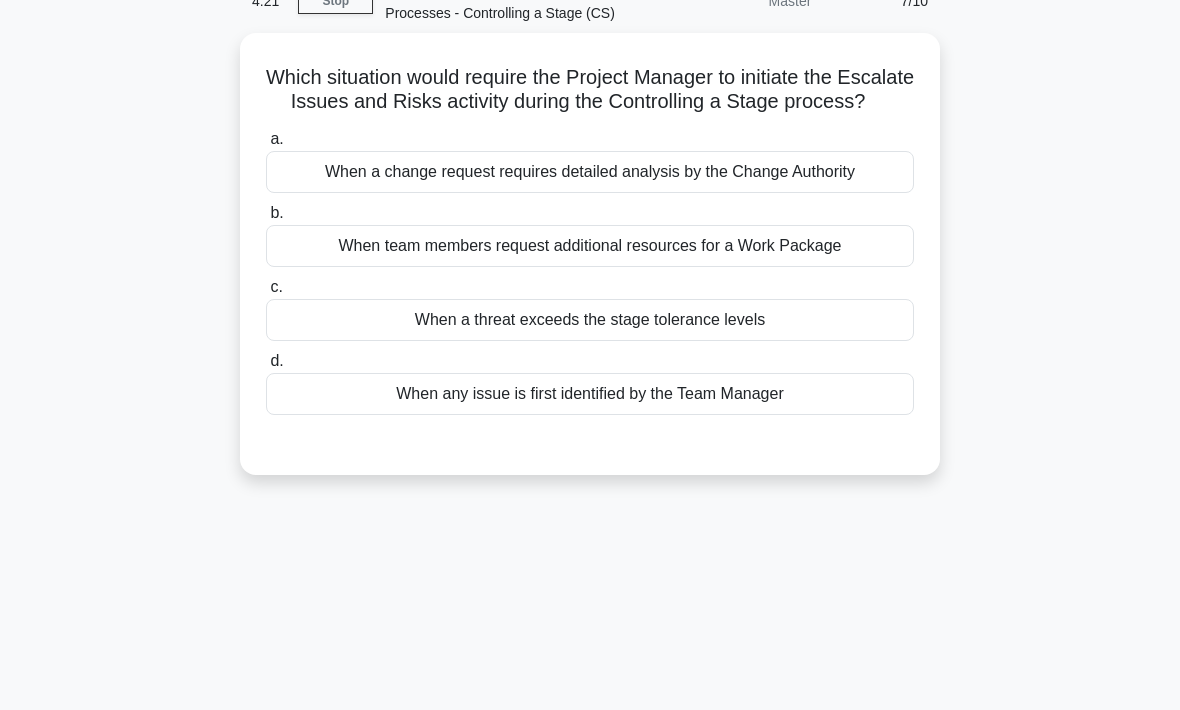 click on "When a threat exceeds the stage tolerance levels" at bounding box center (590, 320) 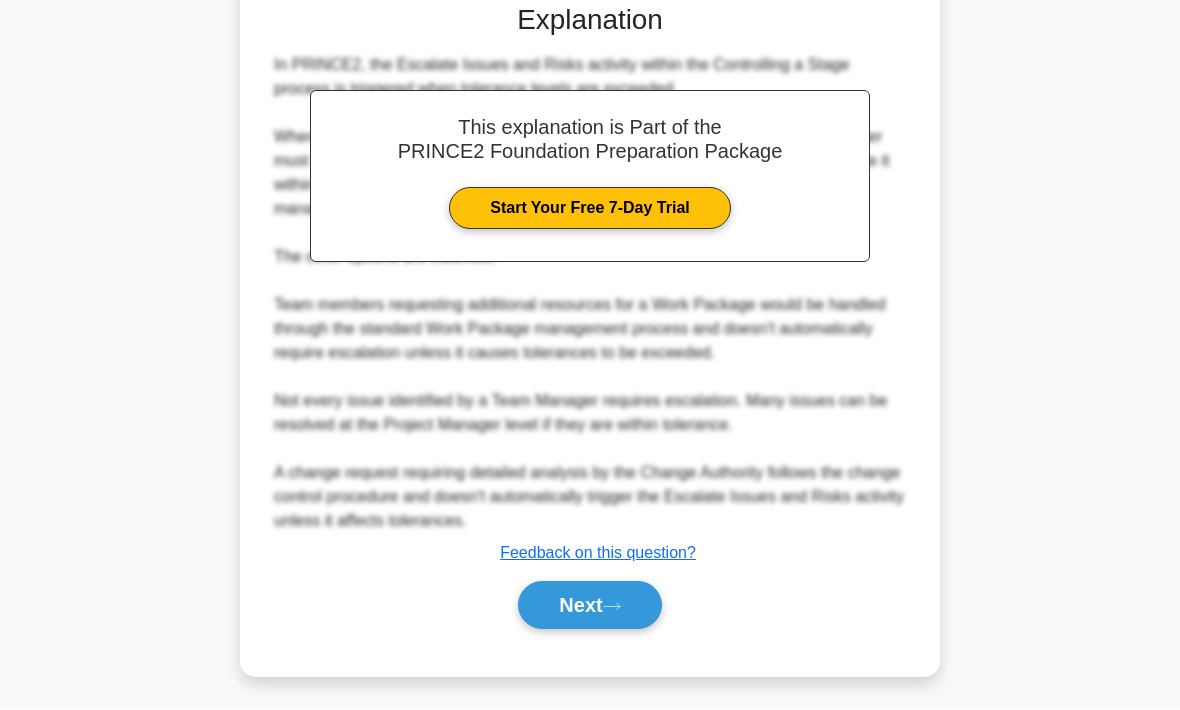click on "Next" at bounding box center (589, 606) 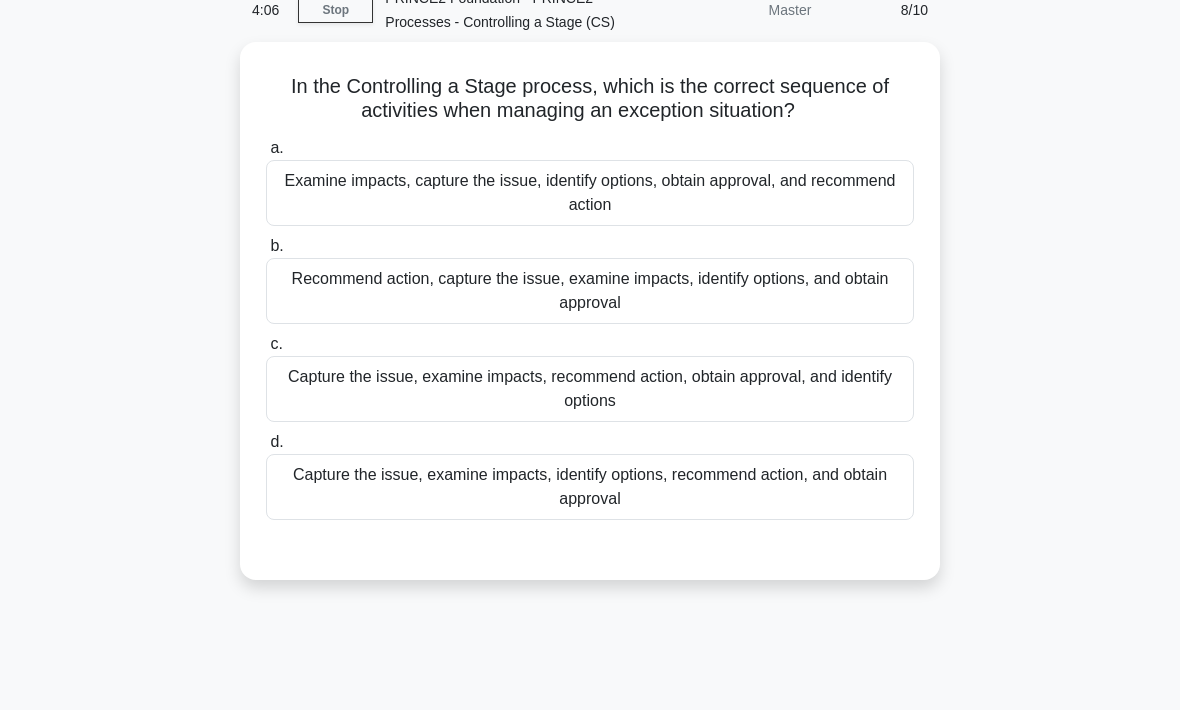 scroll, scrollTop: 100, scrollLeft: 0, axis: vertical 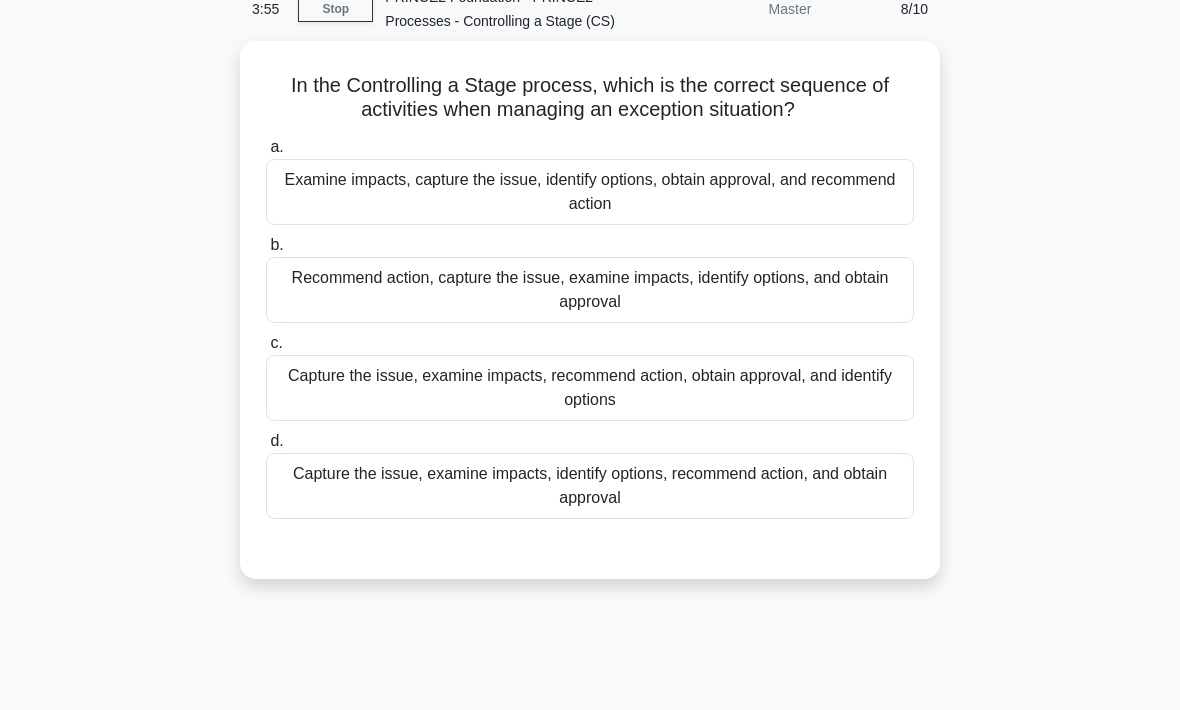 click on "Capture the issue, examine impacts, identify options, recommend action, and obtain approval" at bounding box center (590, 486) 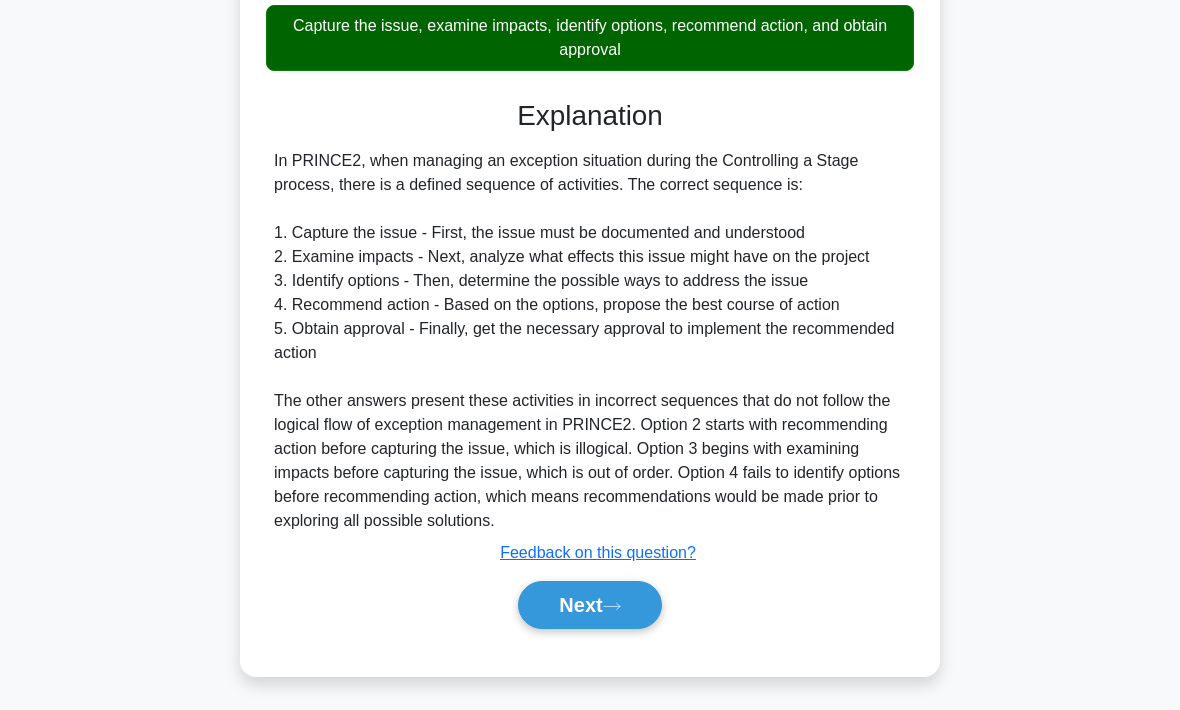click on "Next" at bounding box center (589, 606) 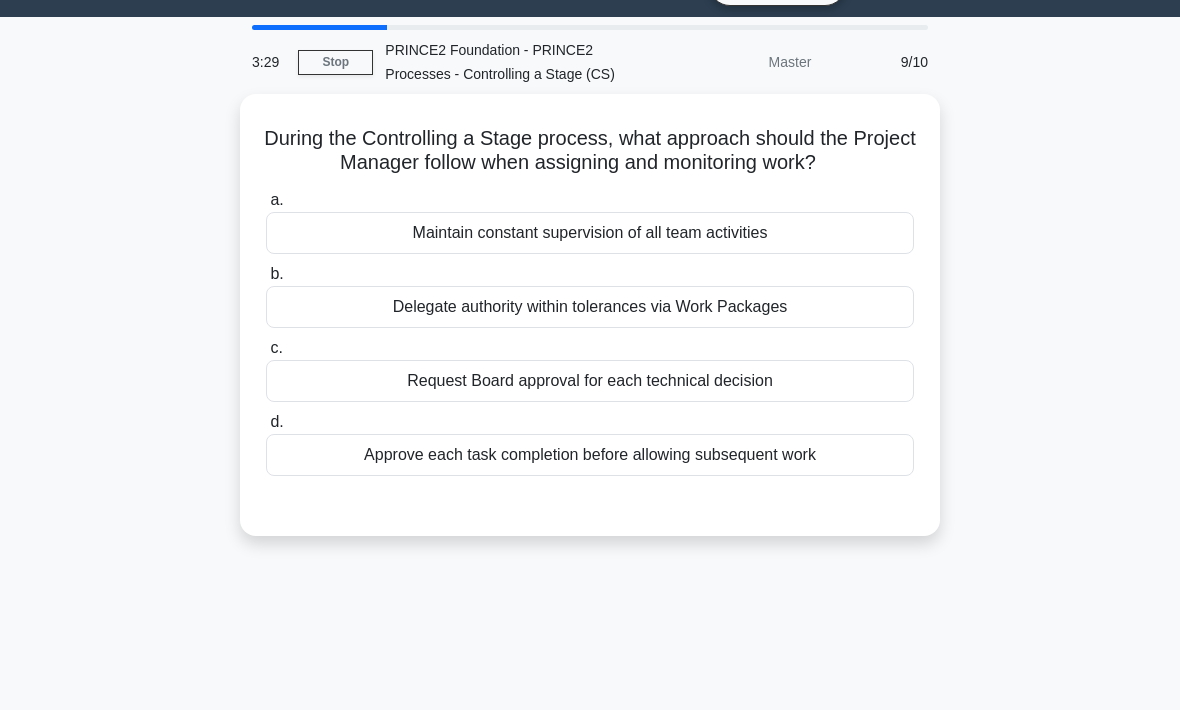scroll, scrollTop: 48, scrollLeft: 0, axis: vertical 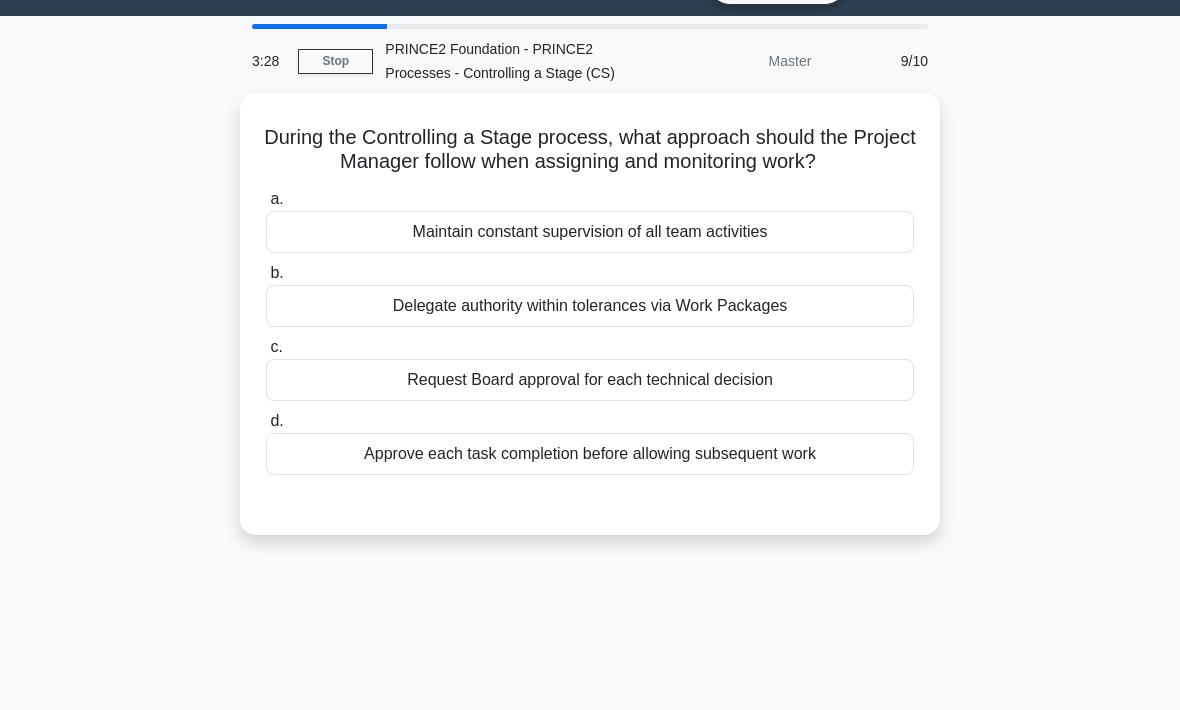 click on "Delegate authority within tolerances via Work Packages" at bounding box center [590, 306] 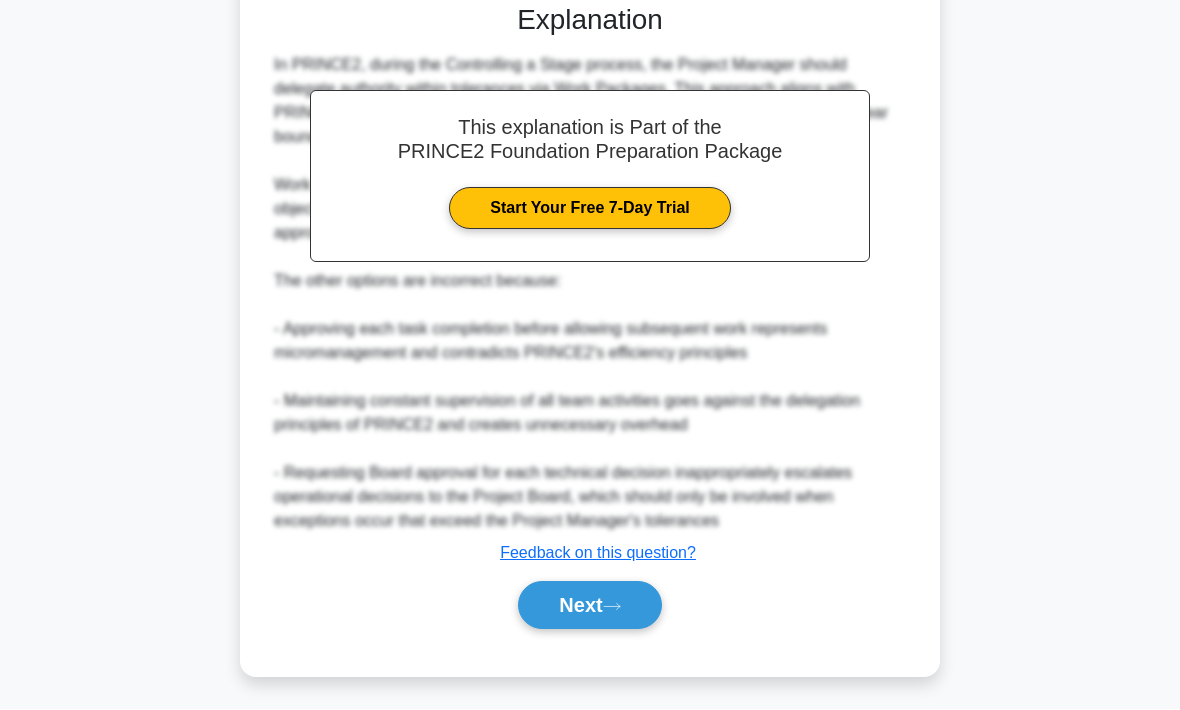 click on "Next" at bounding box center [589, 606] 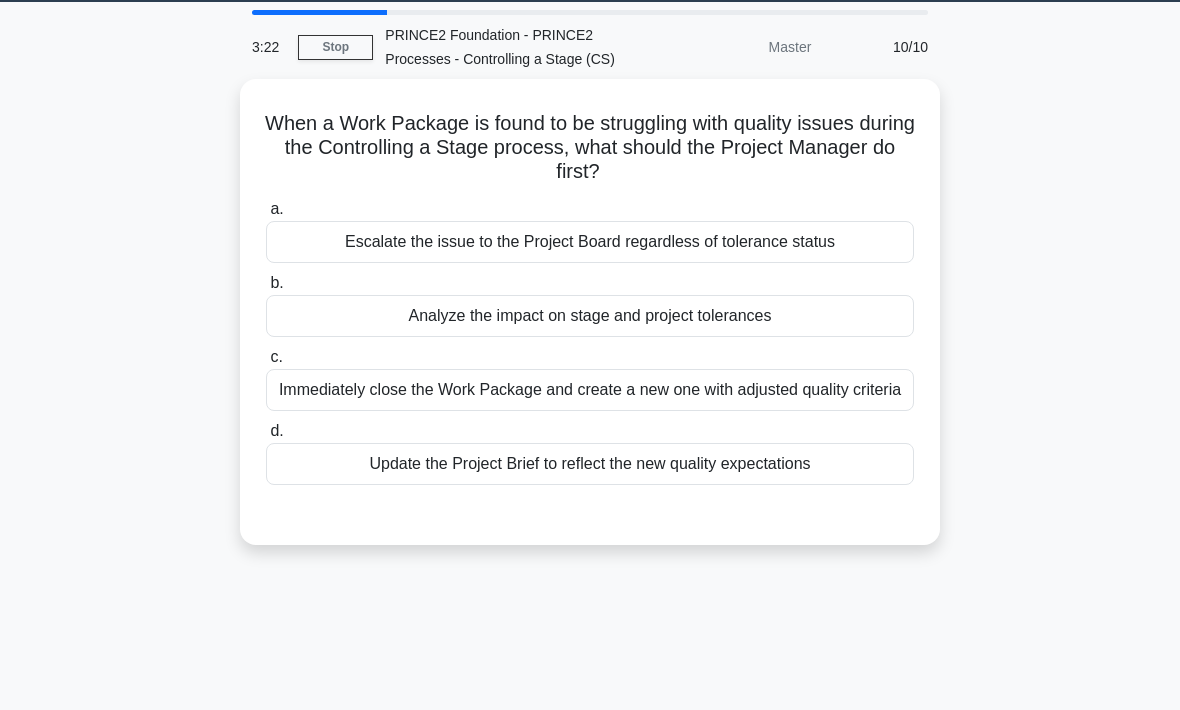 scroll, scrollTop: 63, scrollLeft: 0, axis: vertical 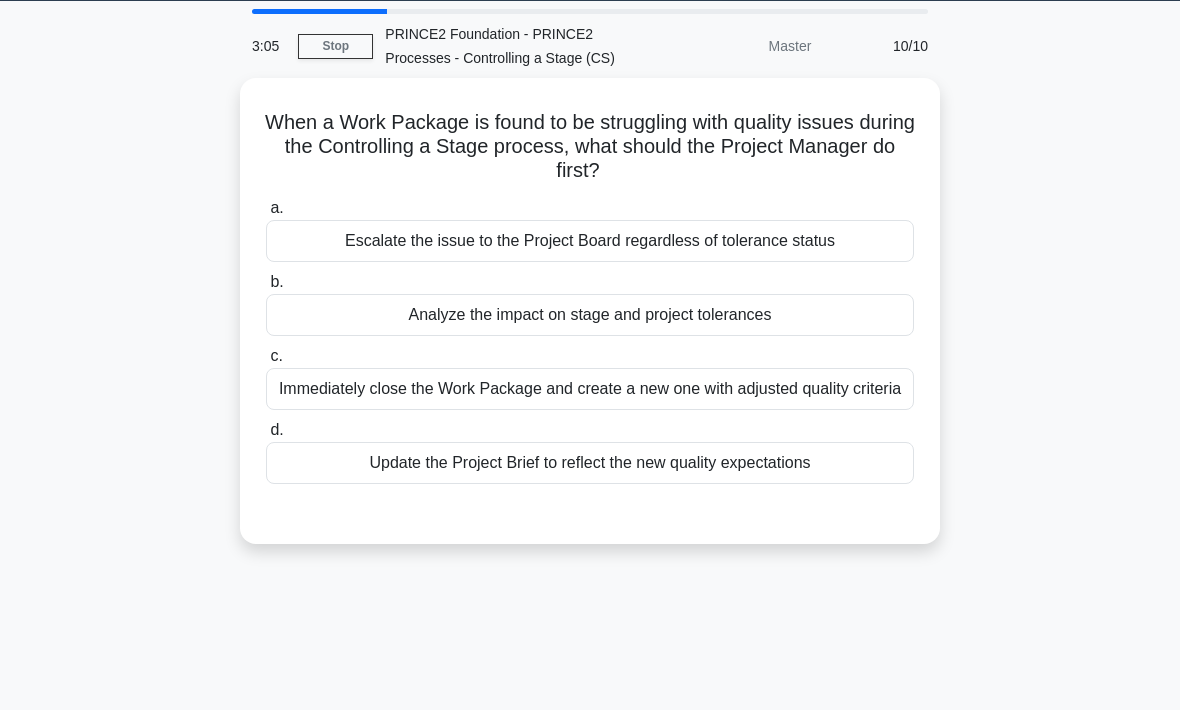click on "Analyze the impact on stage and project tolerances" at bounding box center (590, 315) 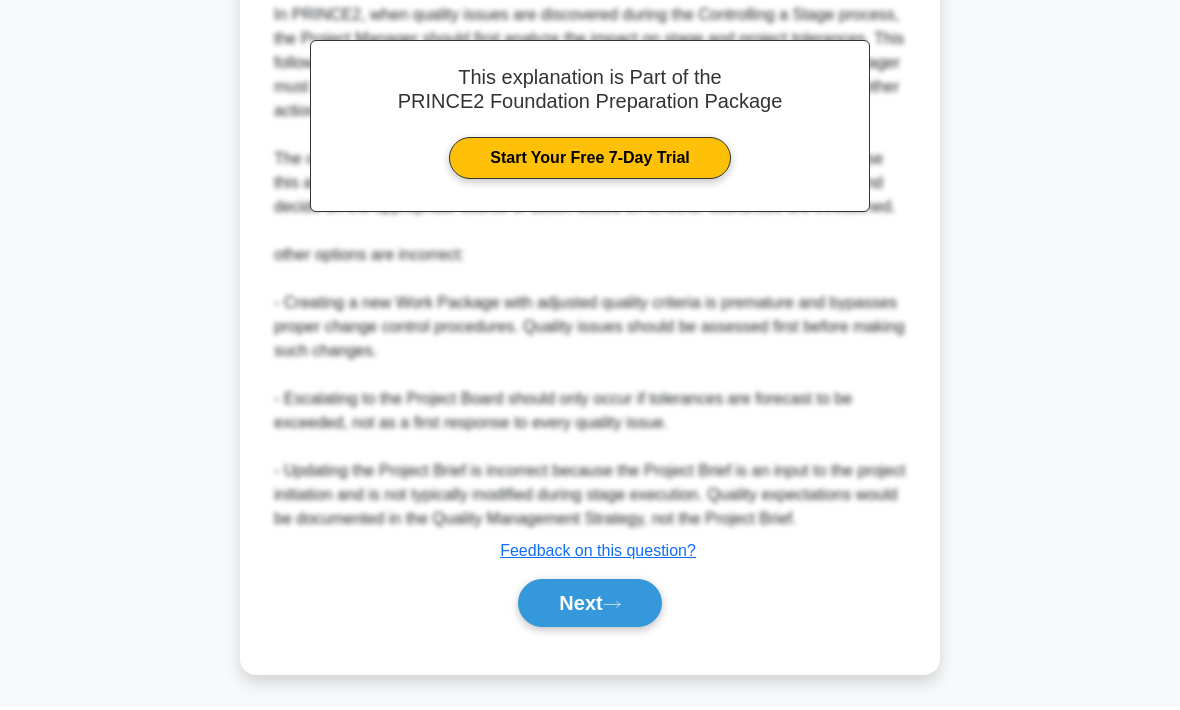 scroll, scrollTop: 649, scrollLeft: 0, axis: vertical 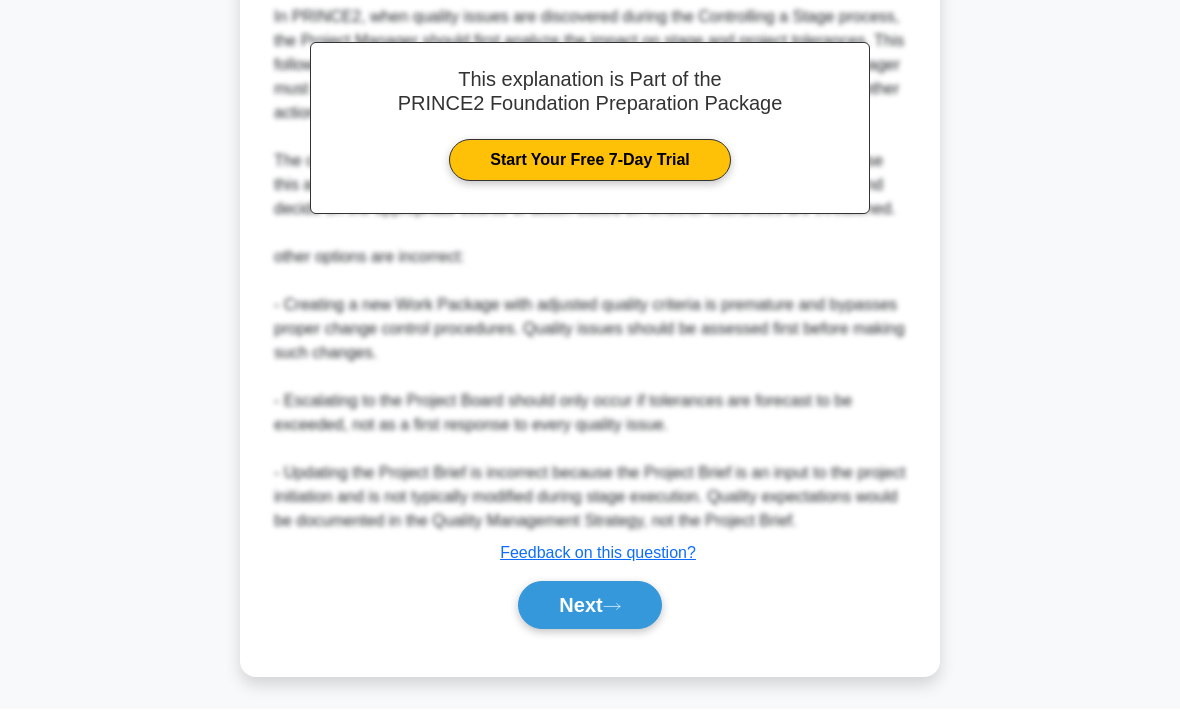 click on "Next" at bounding box center (589, 606) 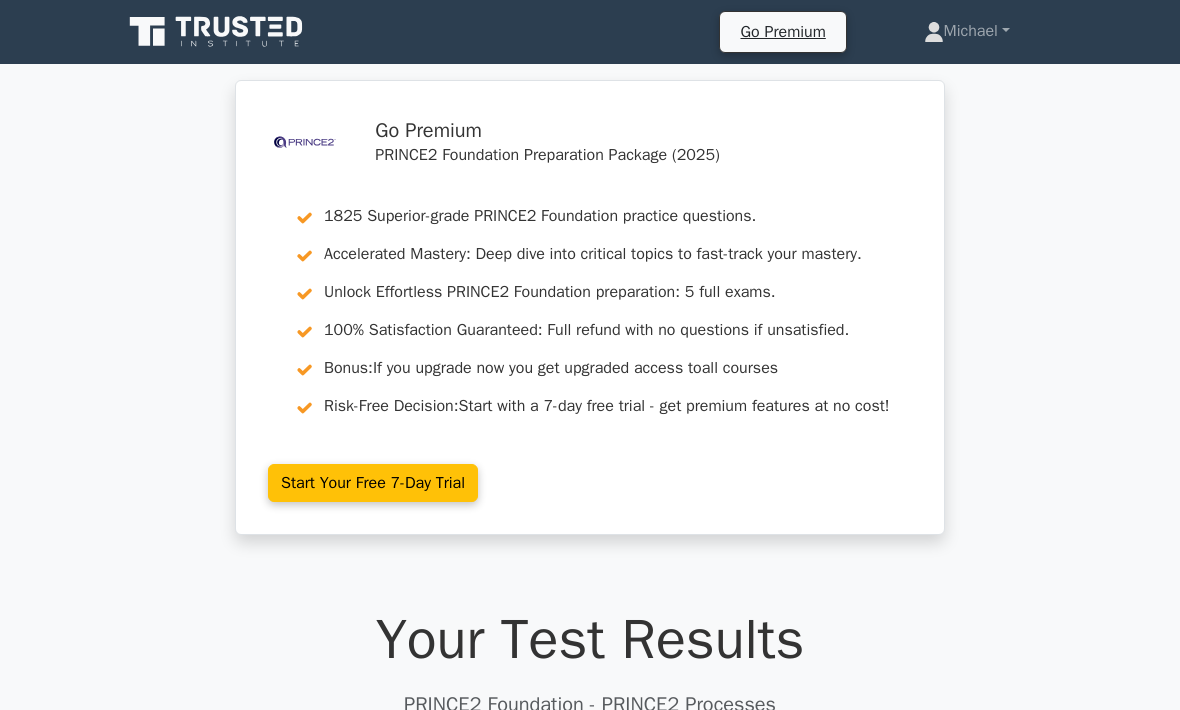 scroll, scrollTop: 0, scrollLeft: 0, axis: both 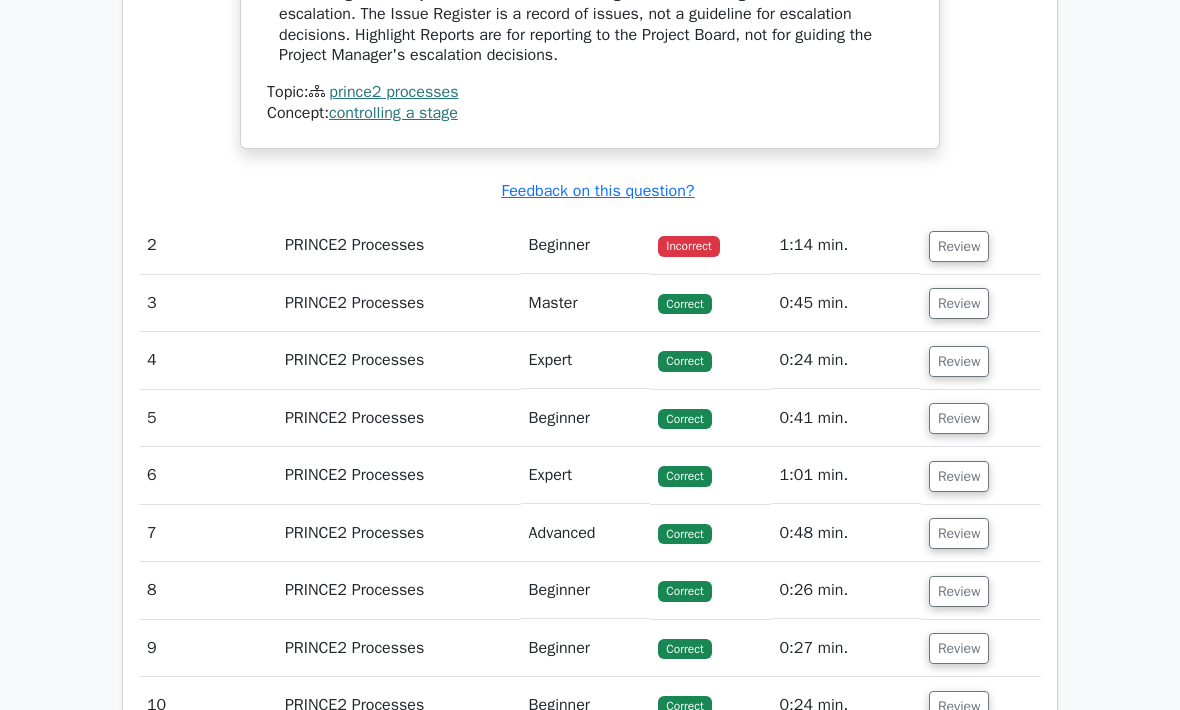 click on "Review" at bounding box center (959, 246) 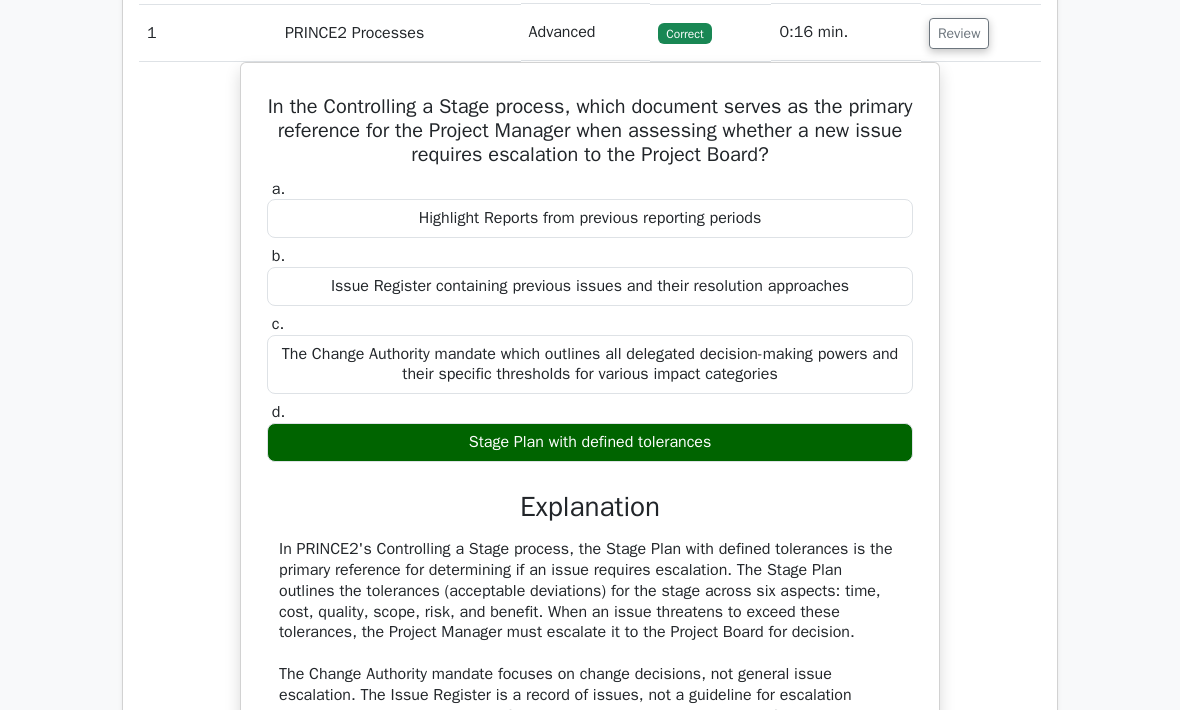 scroll, scrollTop: 1481, scrollLeft: 0, axis: vertical 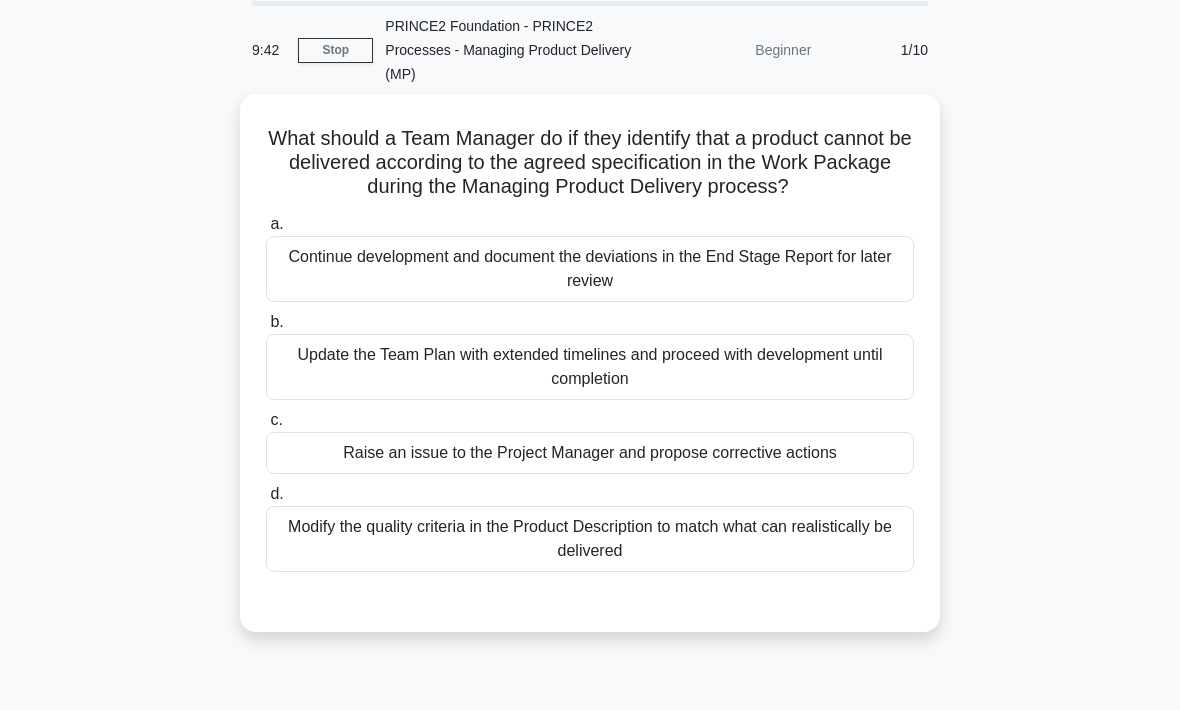 click on "Raise an issue to the Project Manager and propose corrective actions" at bounding box center (590, 453) 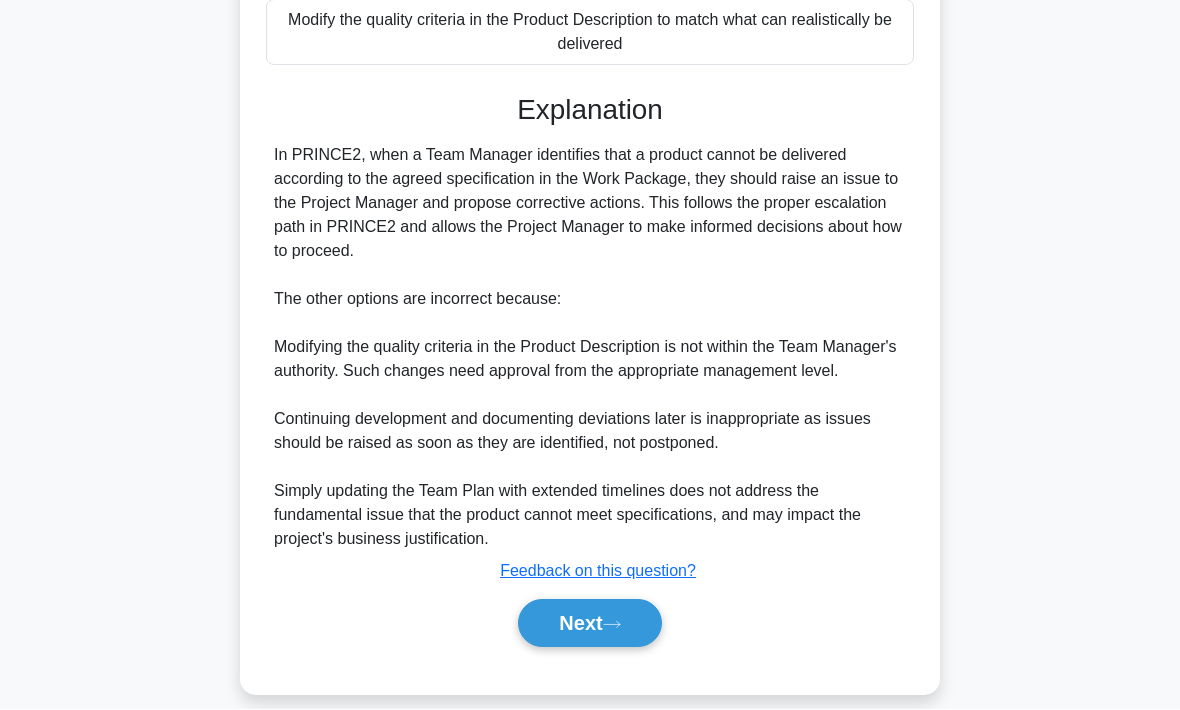 click on "Next" at bounding box center [589, 624] 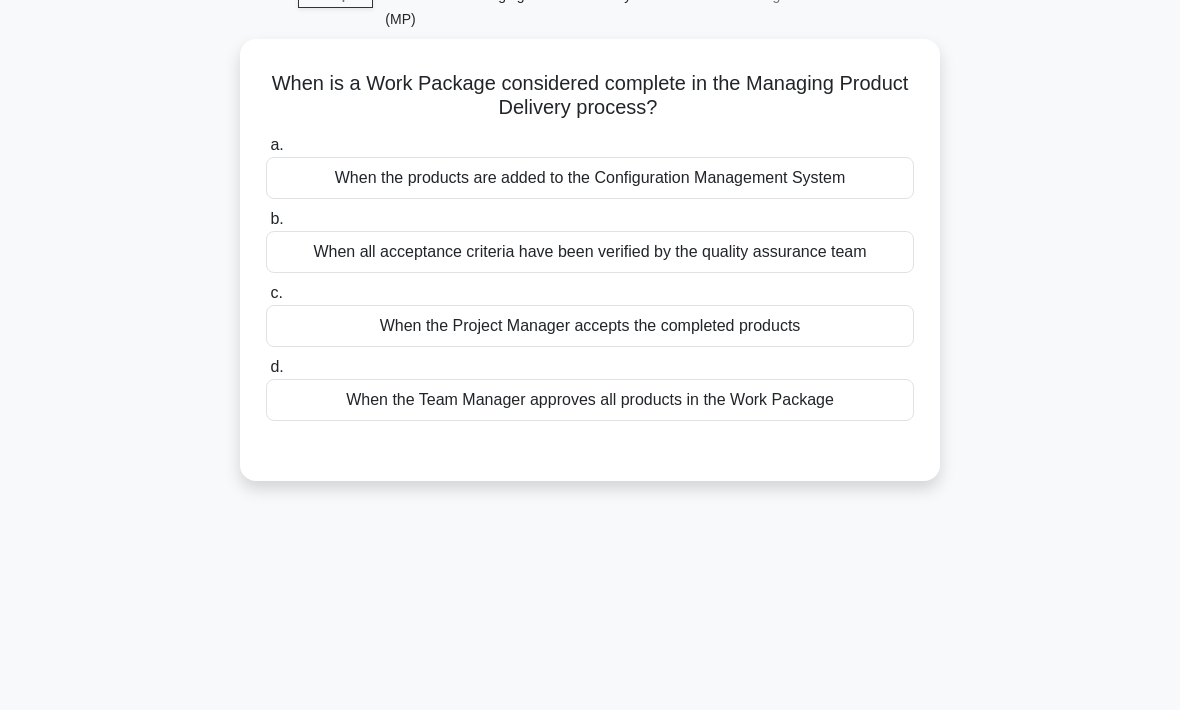 scroll, scrollTop: 103, scrollLeft: 0, axis: vertical 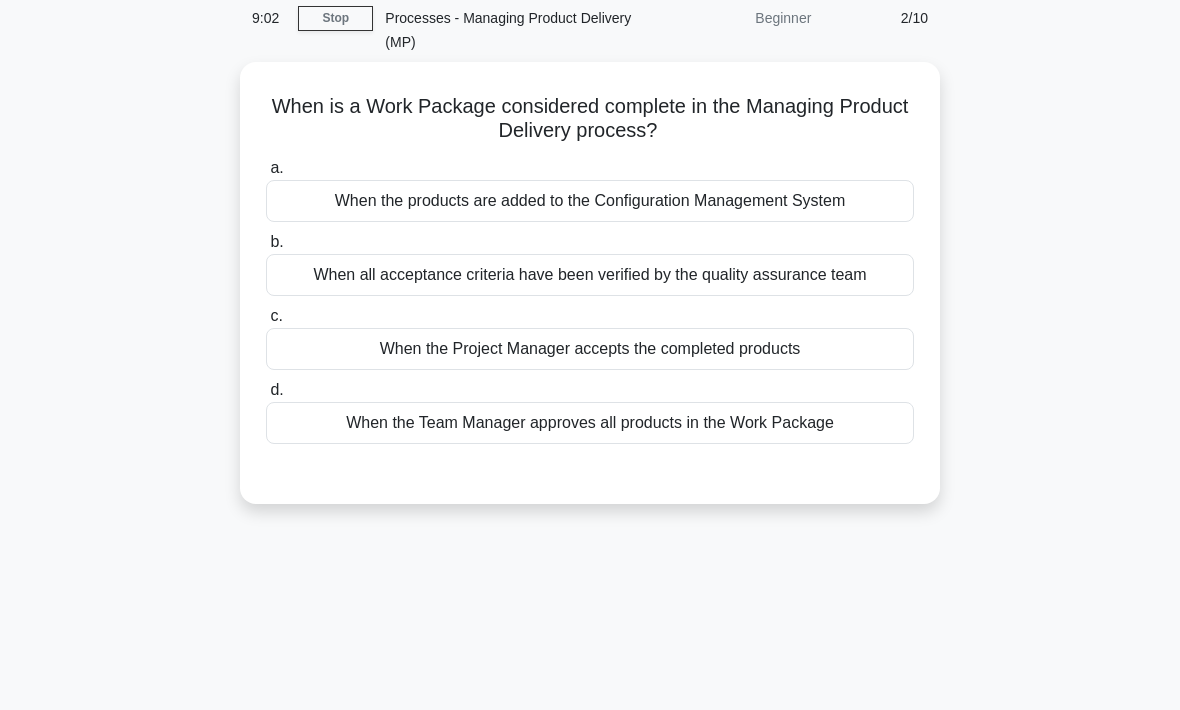 click on "When the Project Manager accepts the completed products" at bounding box center [590, 349] 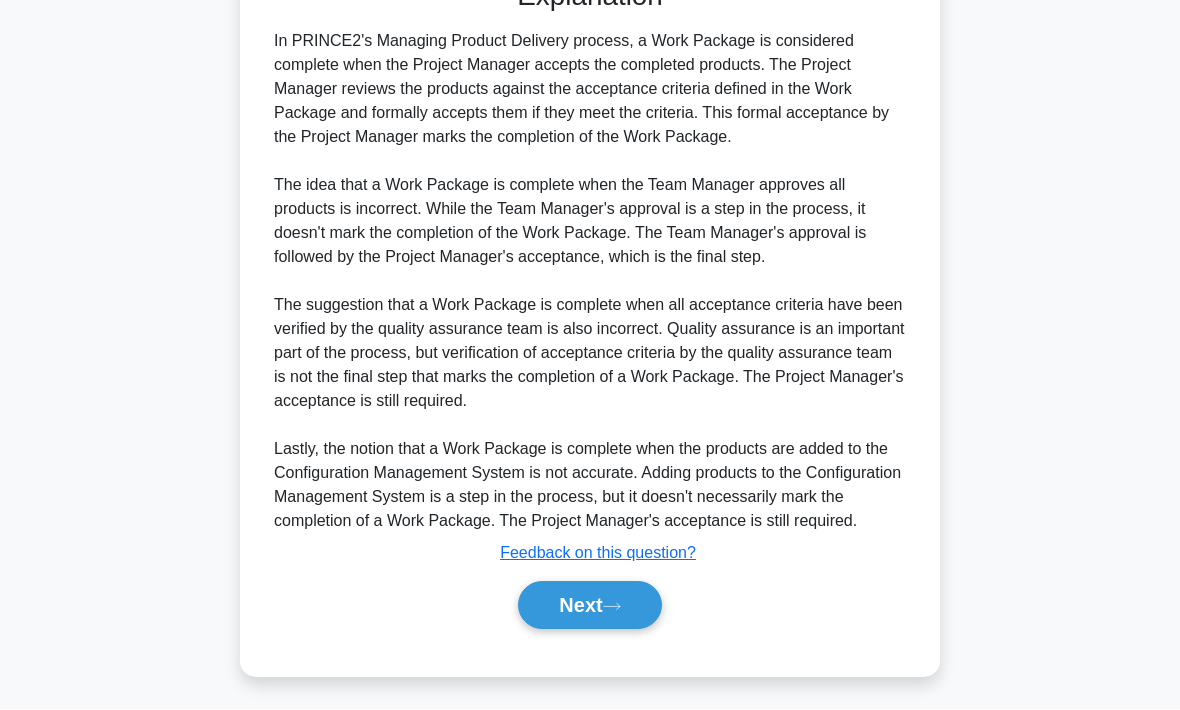 click on "Next" at bounding box center [589, 606] 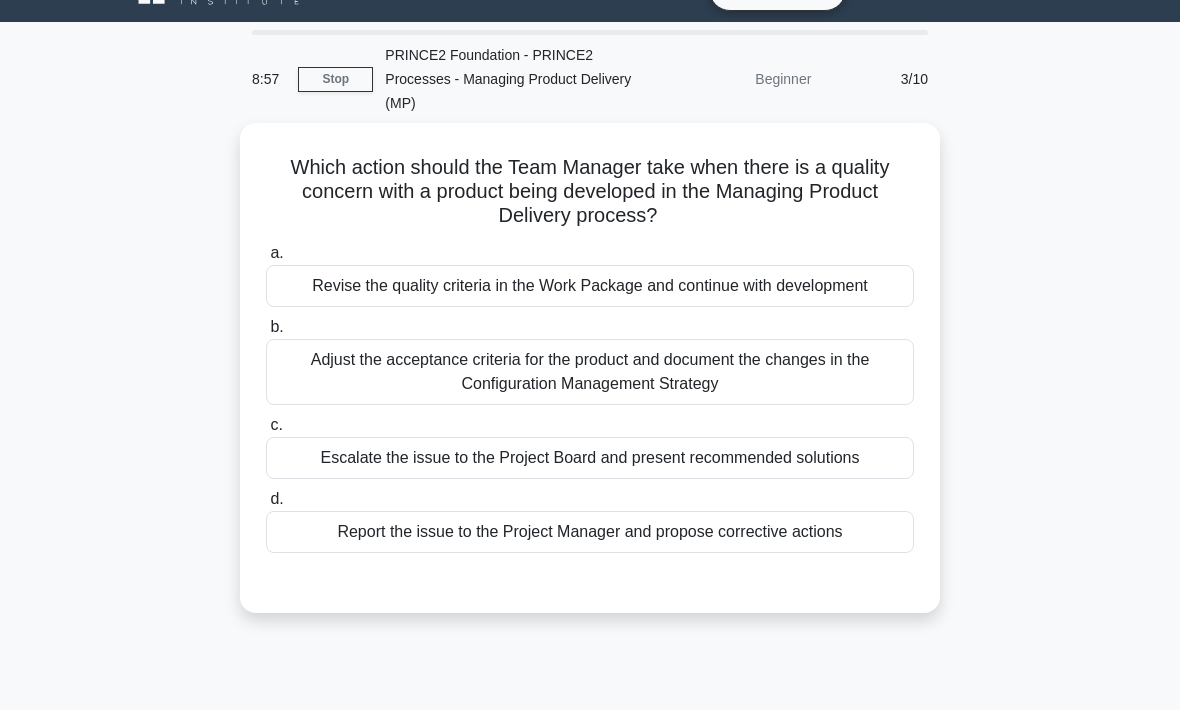 scroll, scrollTop: 43, scrollLeft: 0, axis: vertical 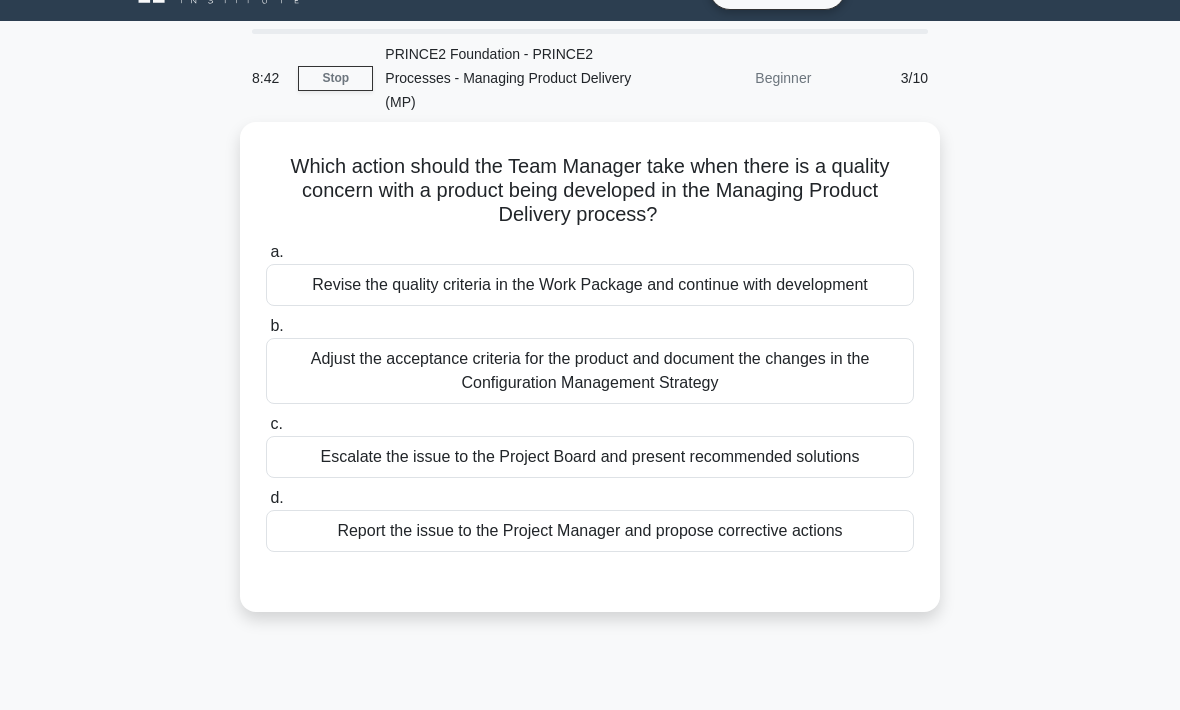 click on "Report the issue to the Project Manager and propose corrective actions" at bounding box center [590, 531] 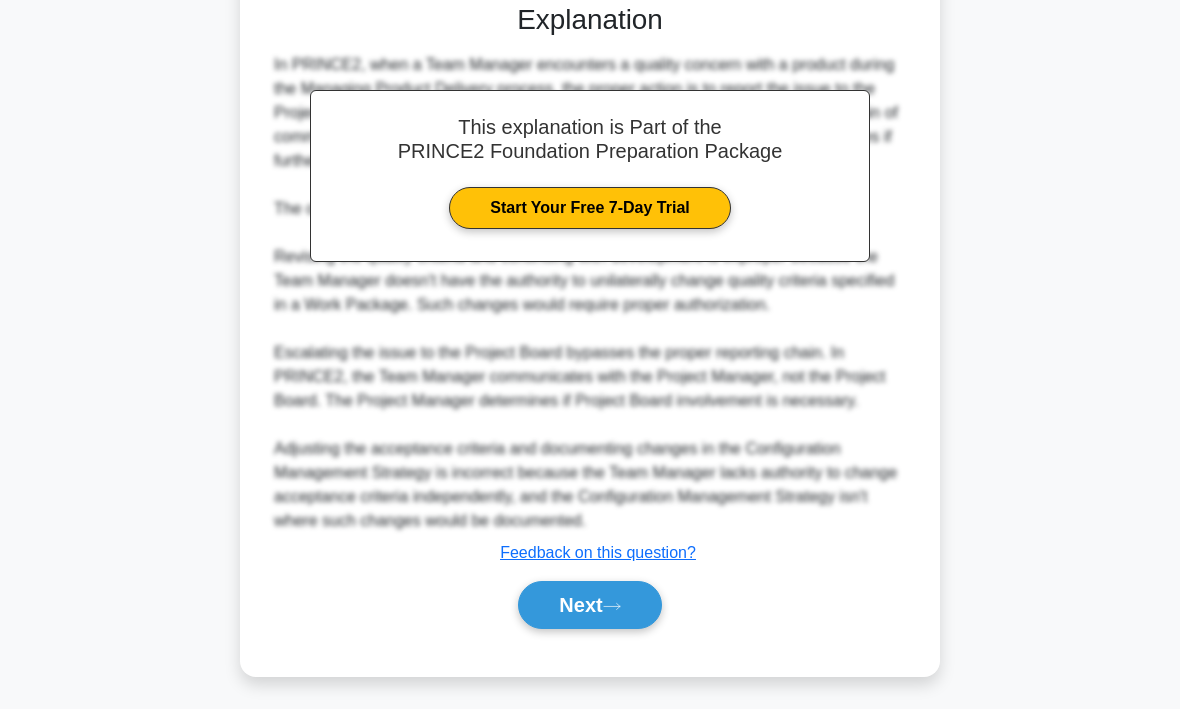 click on "Next" at bounding box center (589, 606) 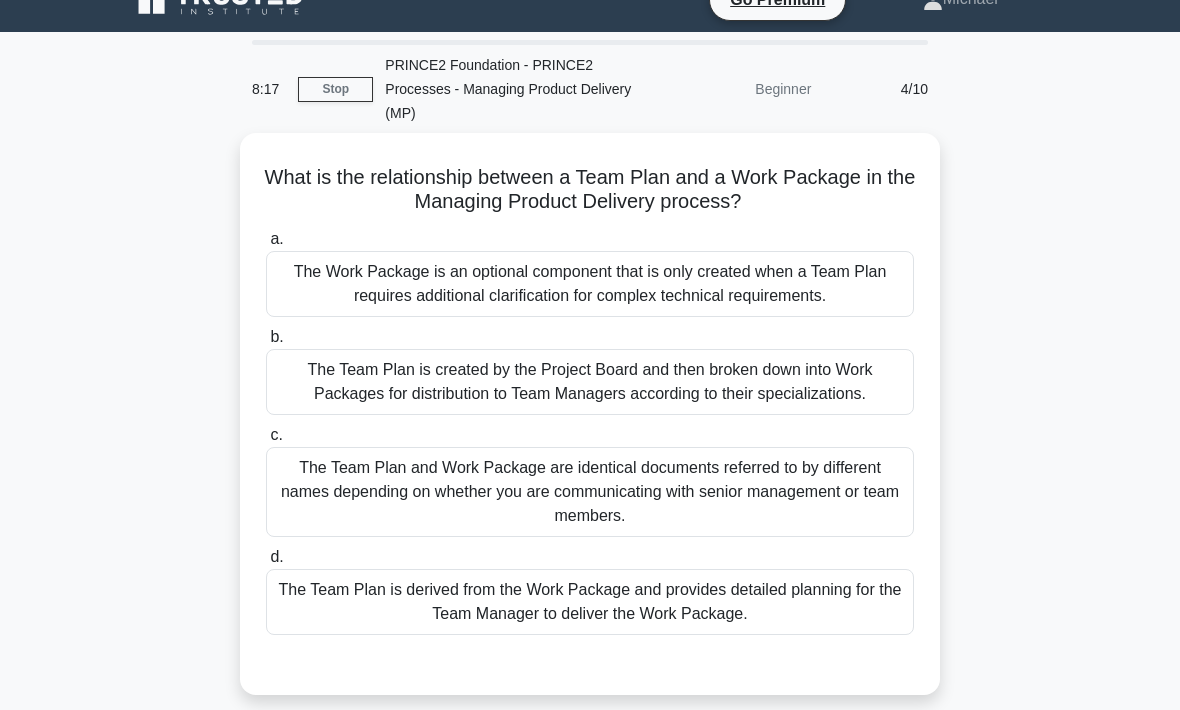 scroll, scrollTop: 33, scrollLeft: 0, axis: vertical 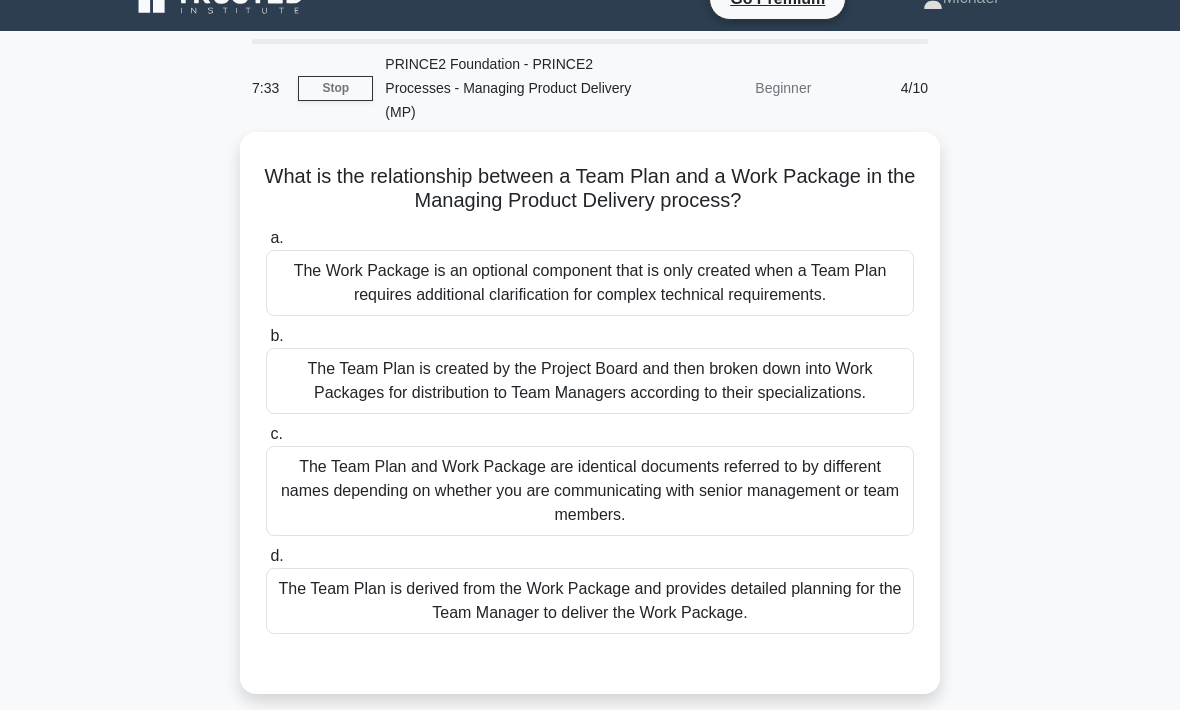 click on "The Team Plan is derived from the Work Package and provides detailed planning for the Team Manager to deliver the Work Package." at bounding box center (590, 601) 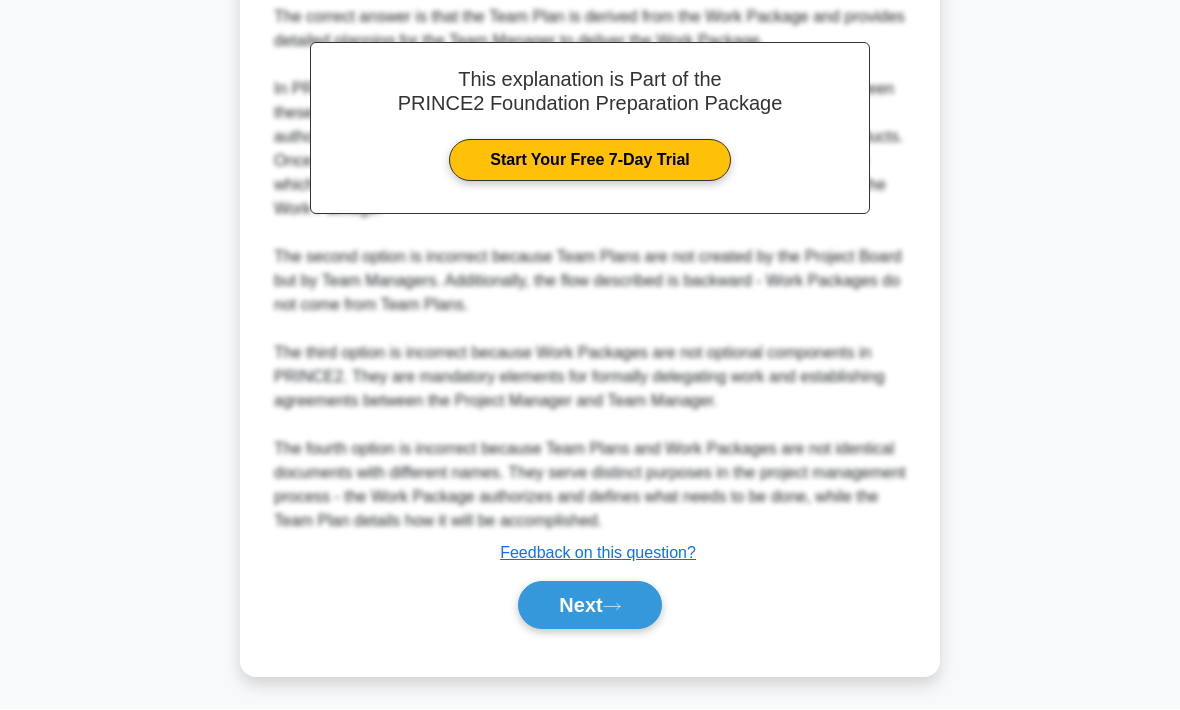 click on "Next" at bounding box center (589, 606) 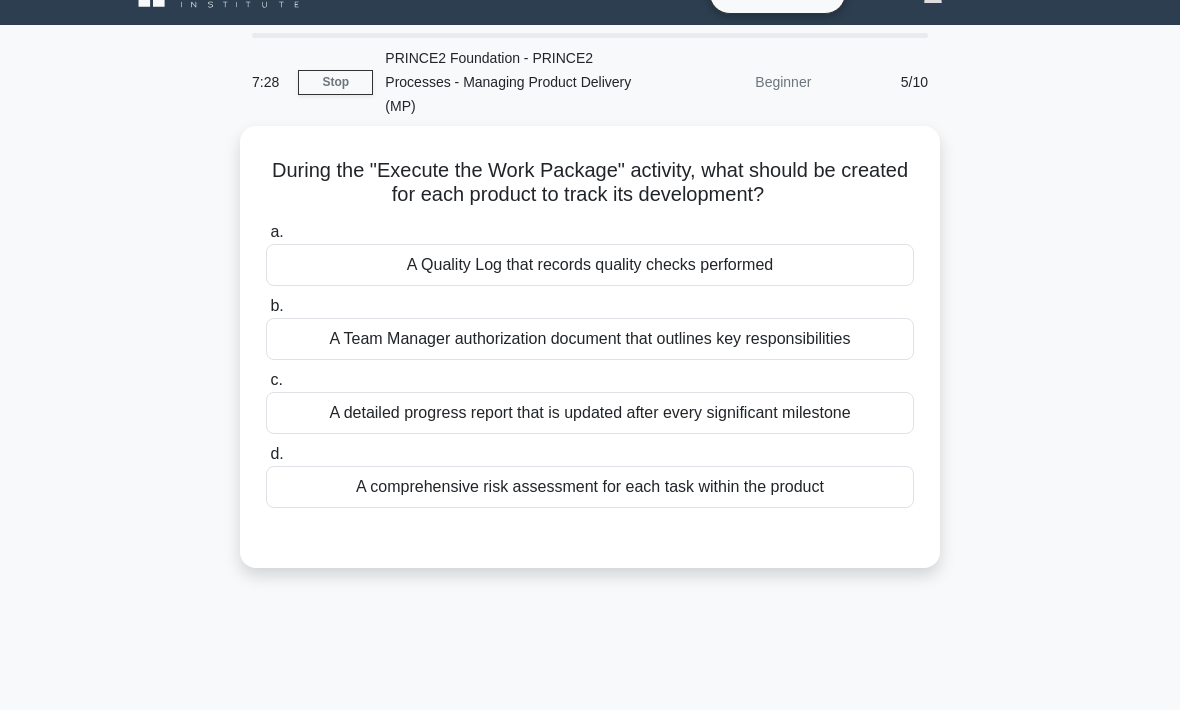 scroll, scrollTop: 40, scrollLeft: 0, axis: vertical 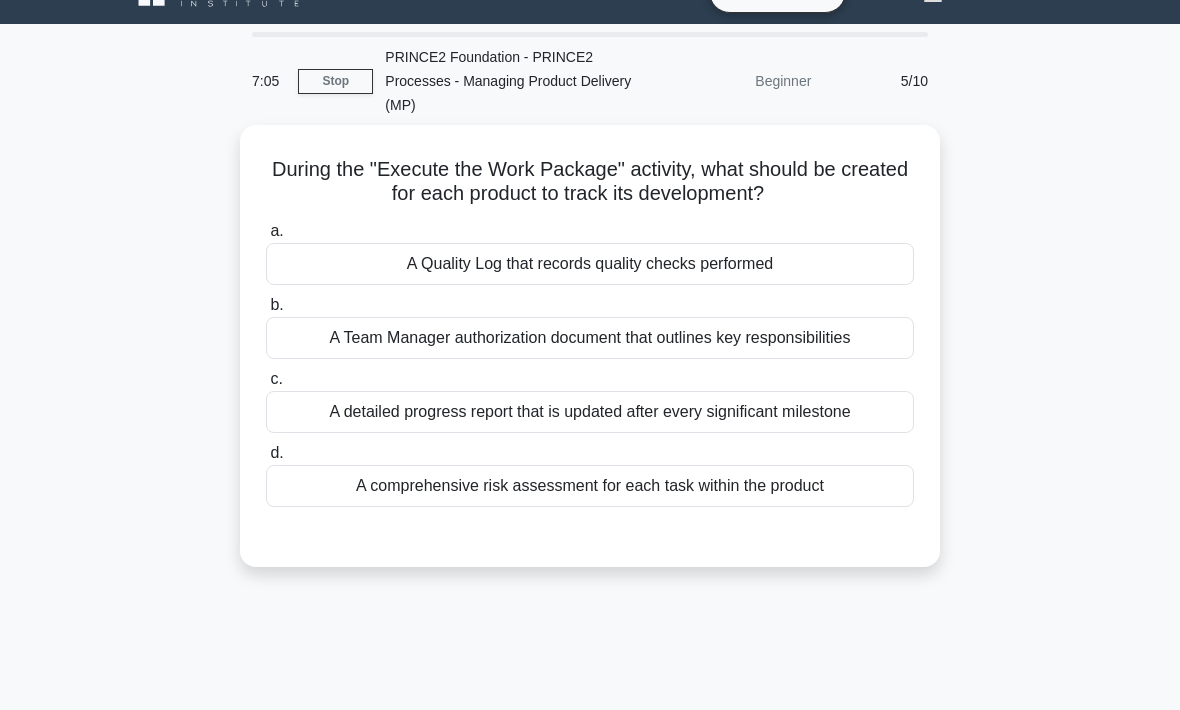 click on "A detailed progress report that is updated after every significant milestone" at bounding box center [590, 412] 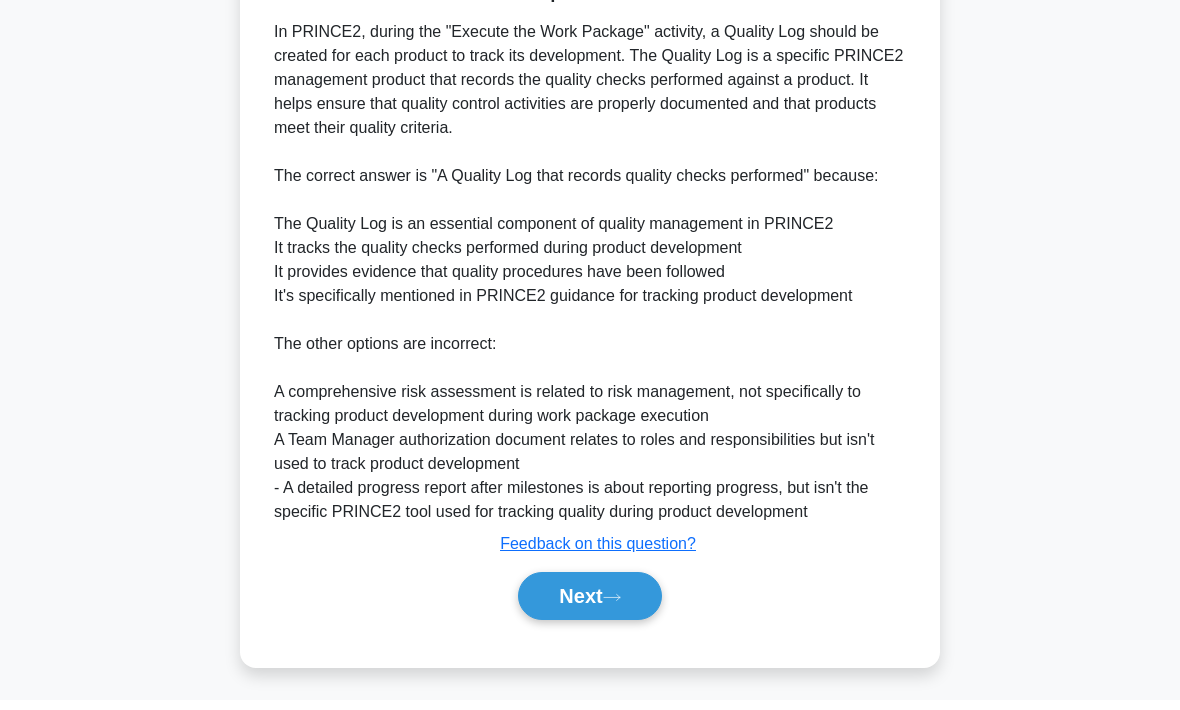 scroll, scrollTop: 627, scrollLeft: 0, axis: vertical 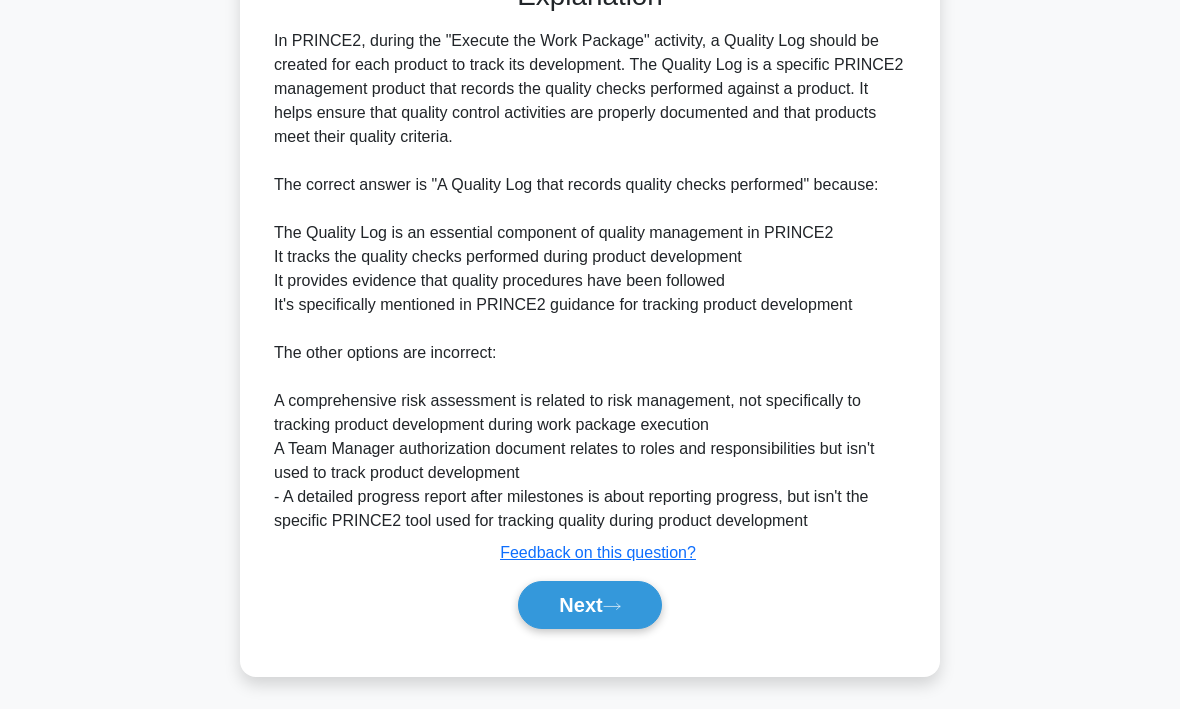 click on "Next" at bounding box center [589, 606] 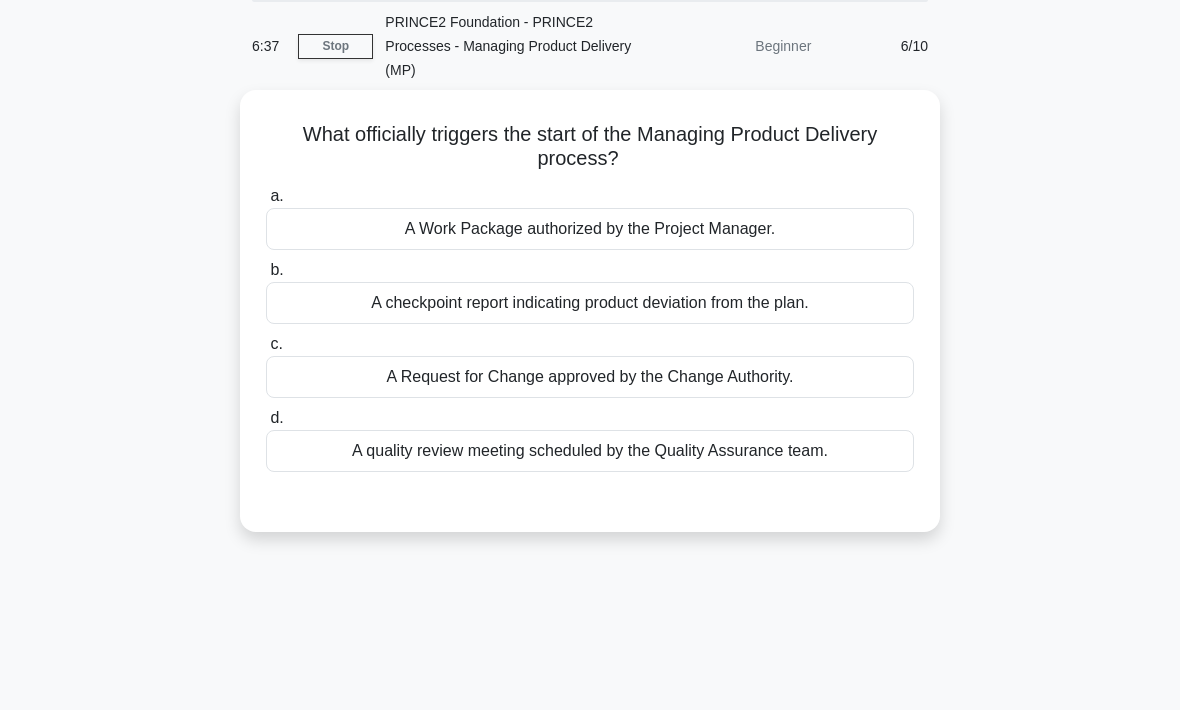 scroll, scrollTop: 68, scrollLeft: 0, axis: vertical 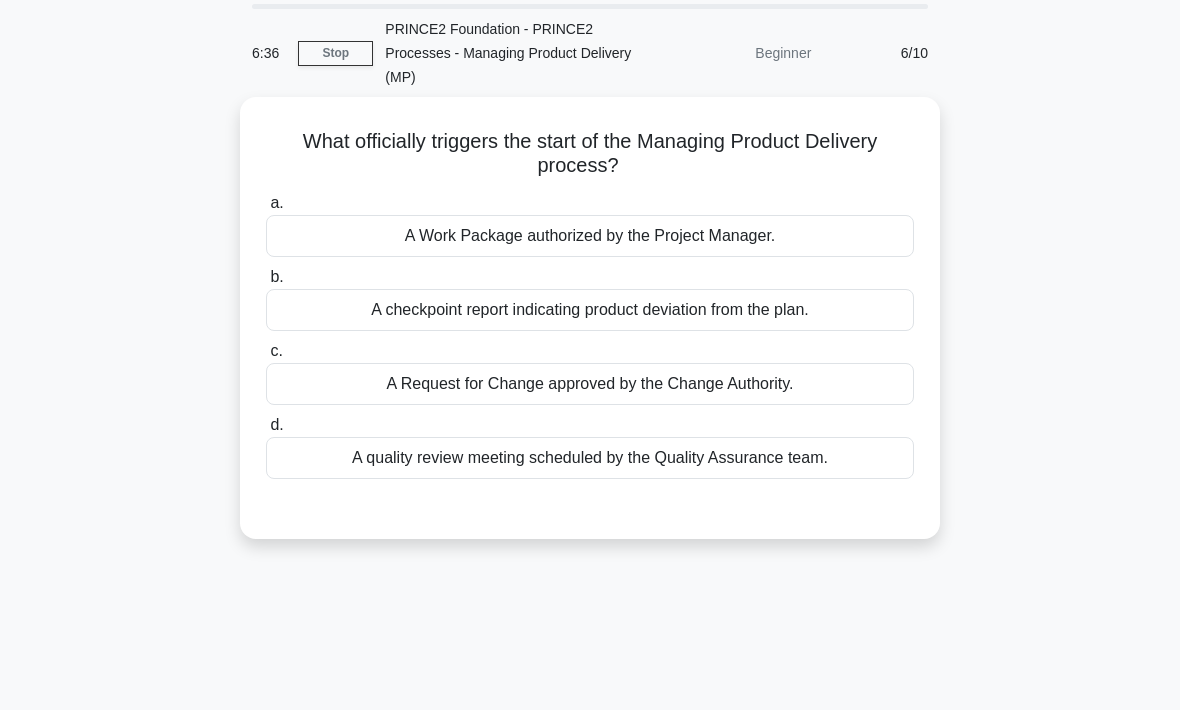 click on "A Work Package authorized by the Project Manager." at bounding box center (590, 236) 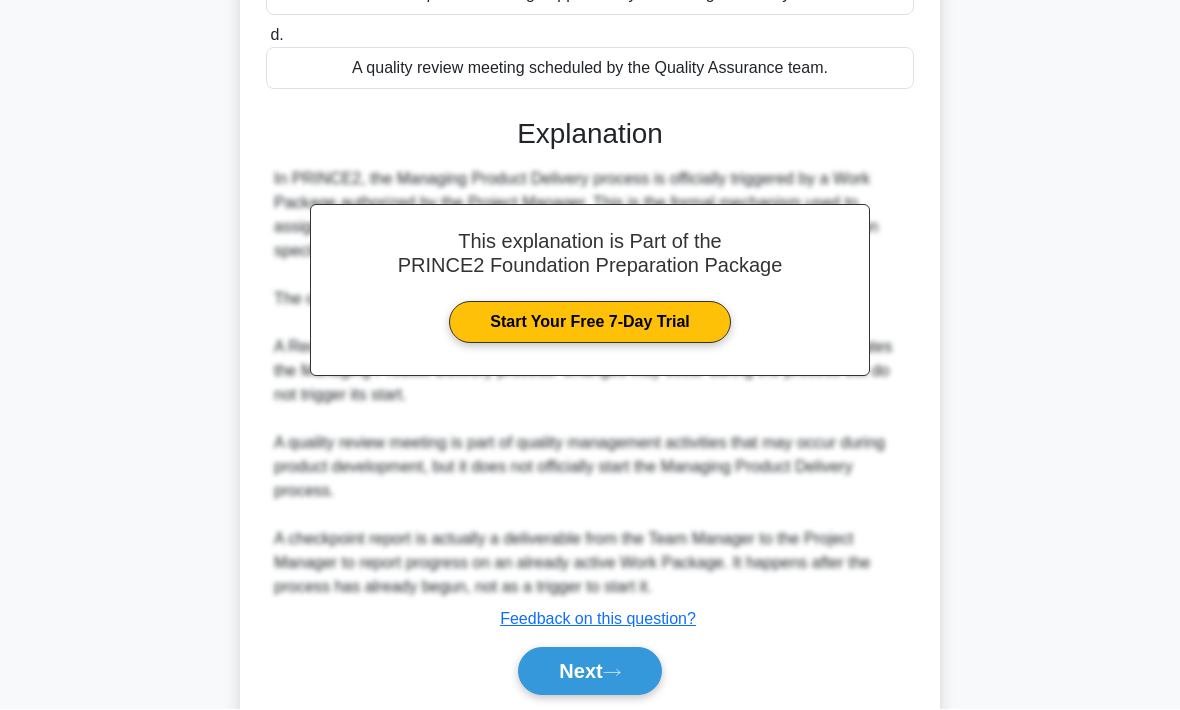 click on "Next" at bounding box center (589, 672) 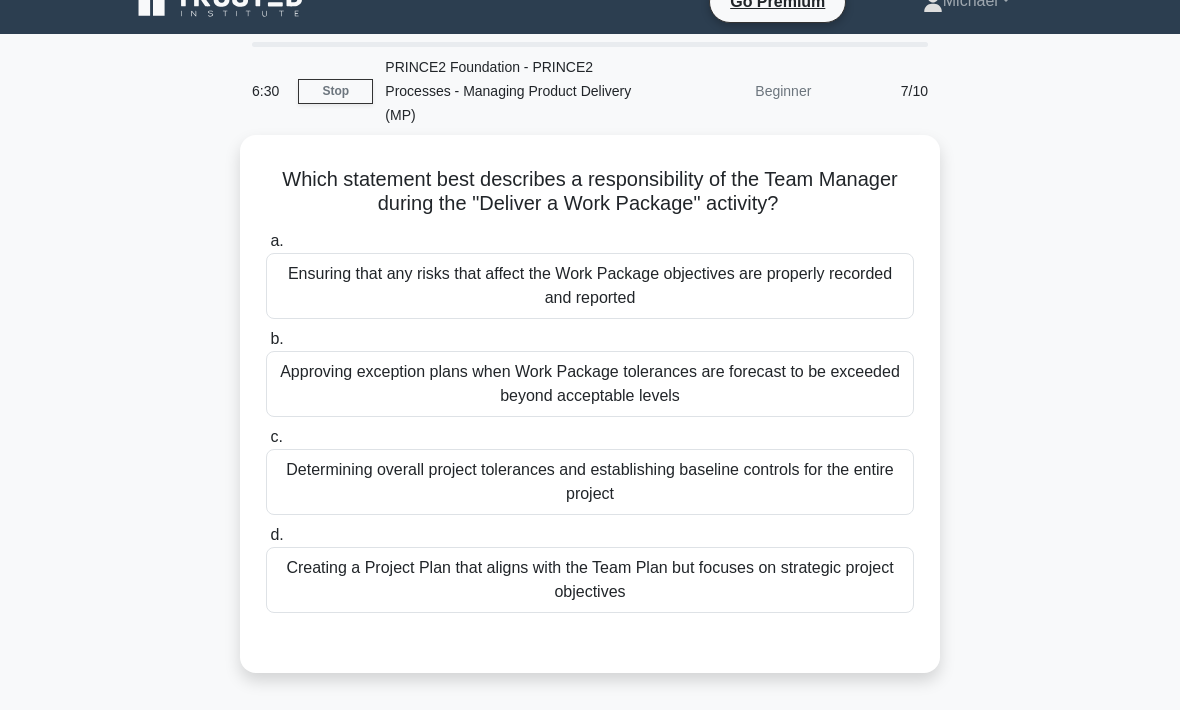 scroll, scrollTop: 35, scrollLeft: 0, axis: vertical 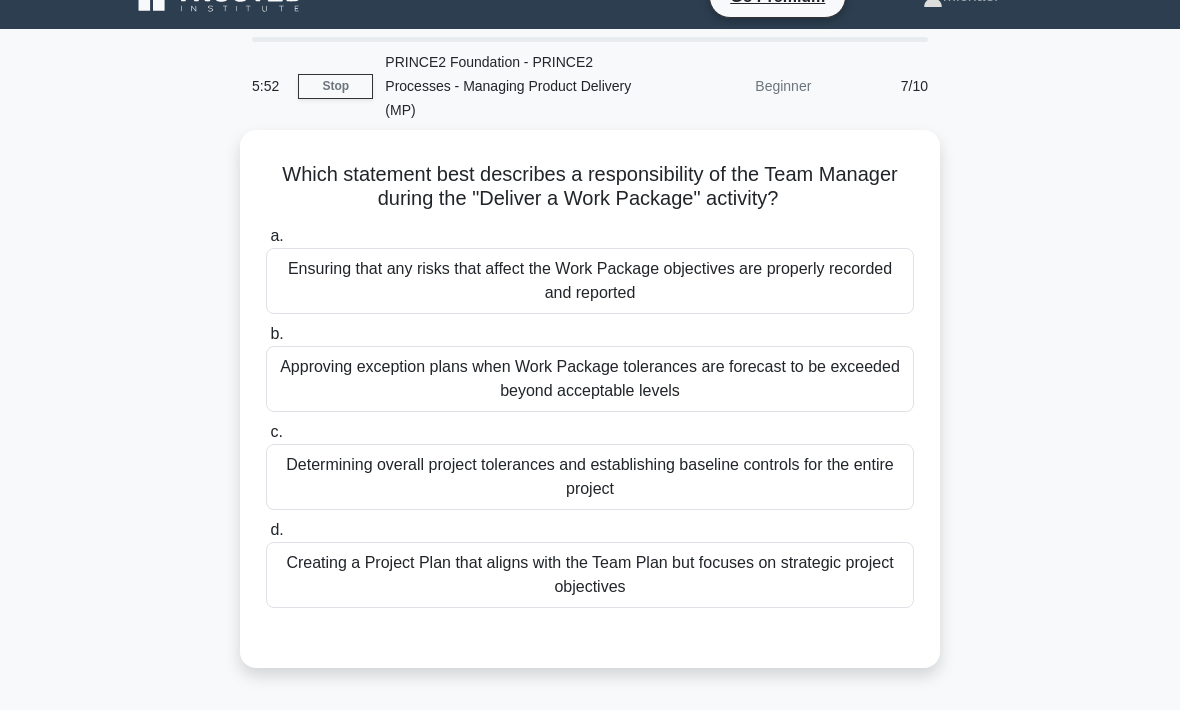 click on "Determining overall project tolerances and establishing baseline controls for the entire project" at bounding box center [590, 477] 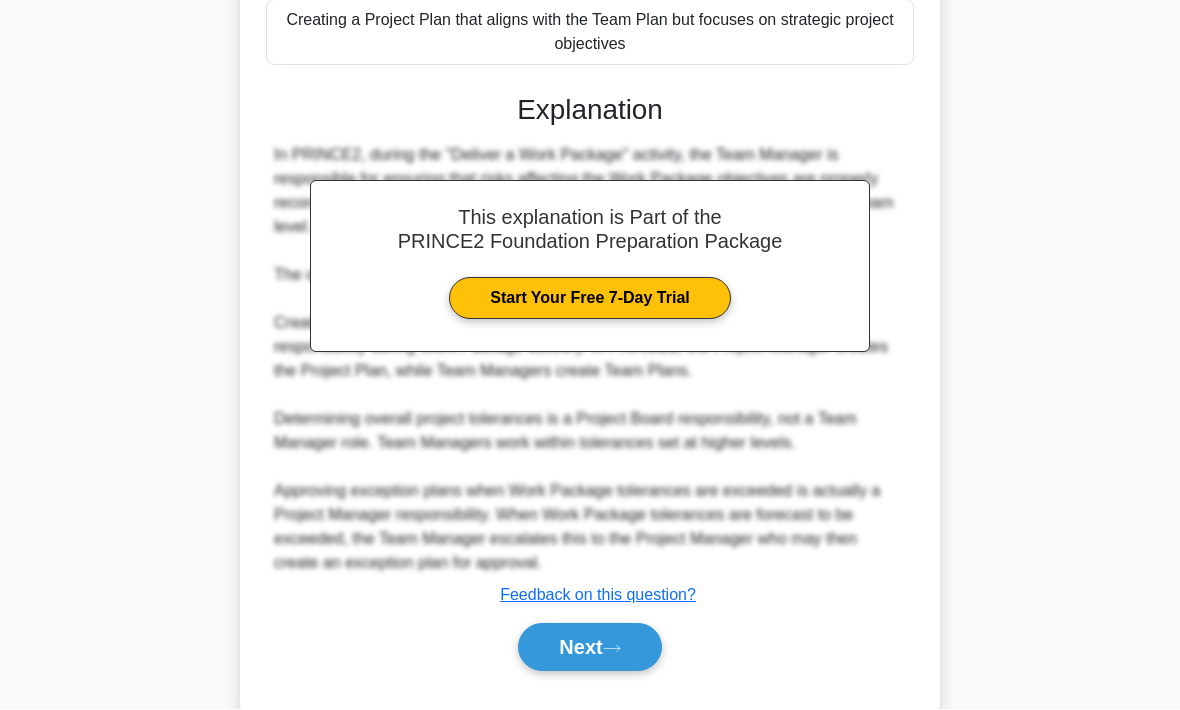 click on "Next" at bounding box center [589, 648] 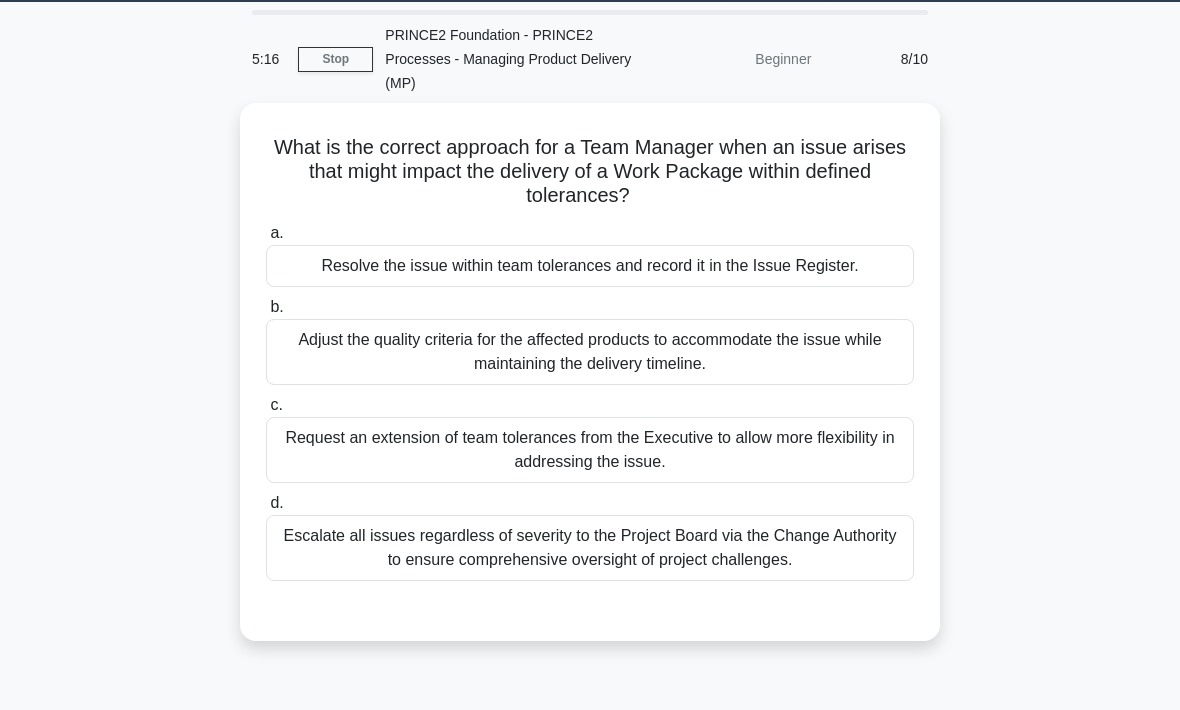 scroll, scrollTop: 61, scrollLeft: 0, axis: vertical 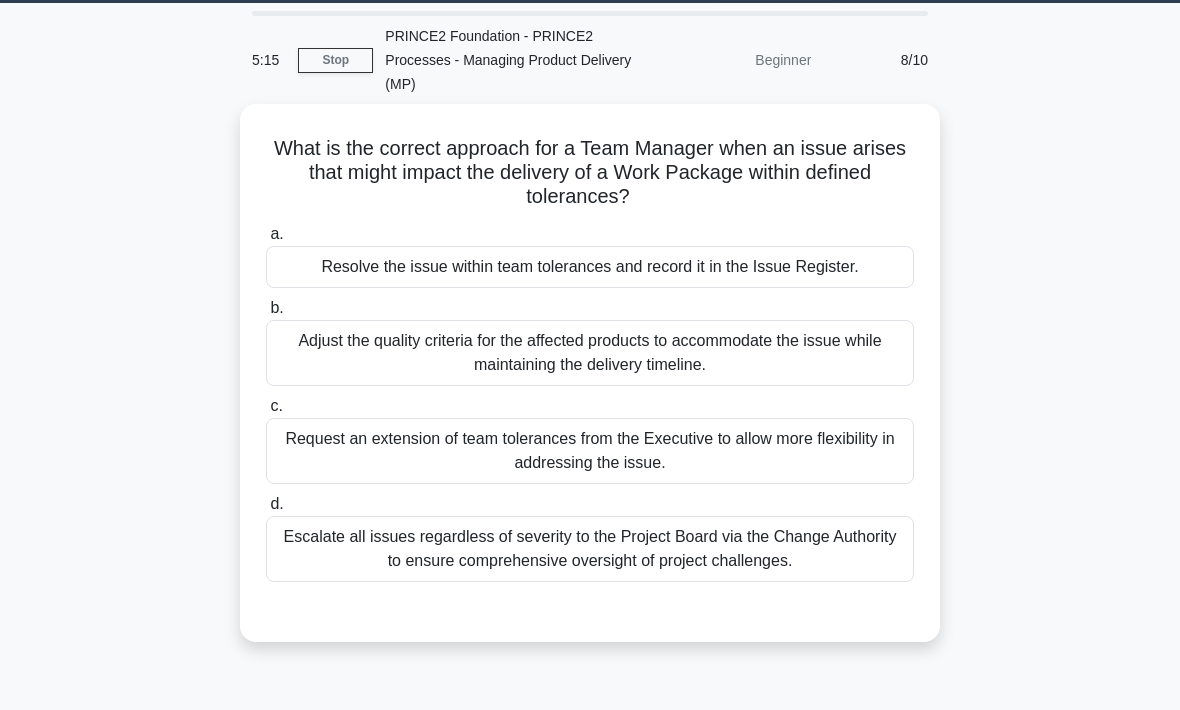 click on "Resolve the issue within team tolerances and record it in the Issue Register." at bounding box center [590, 267] 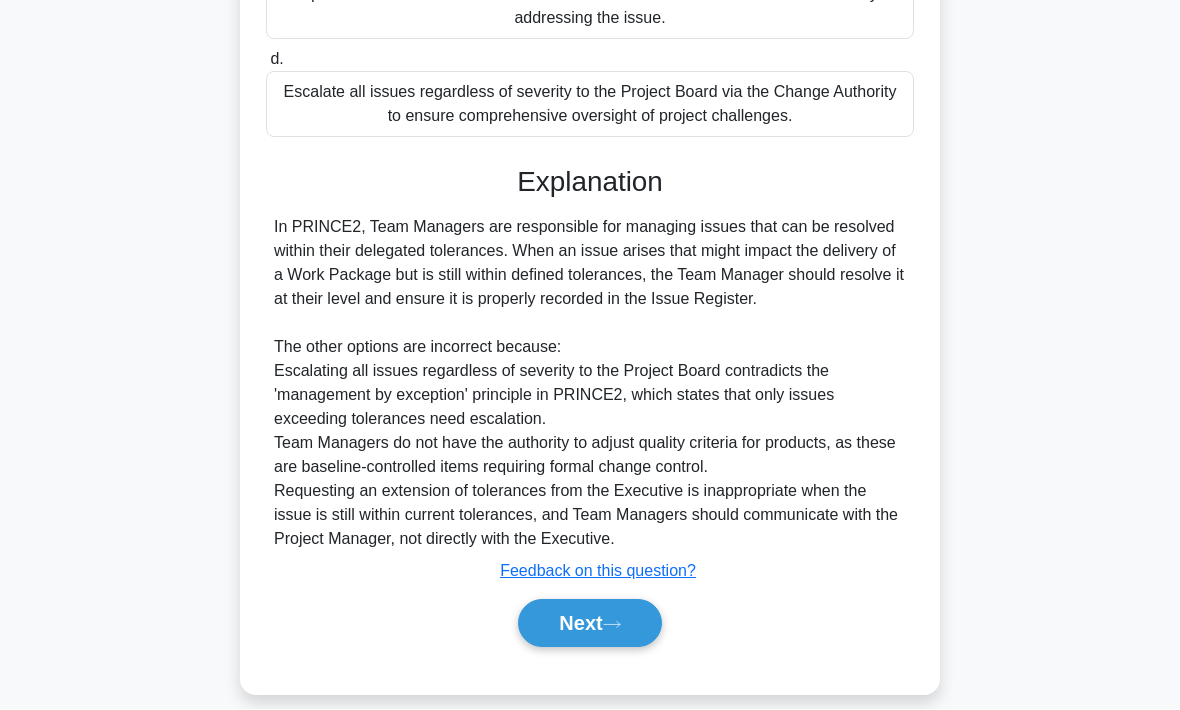 scroll, scrollTop: 505, scrollLeft: 0, axis: vertical 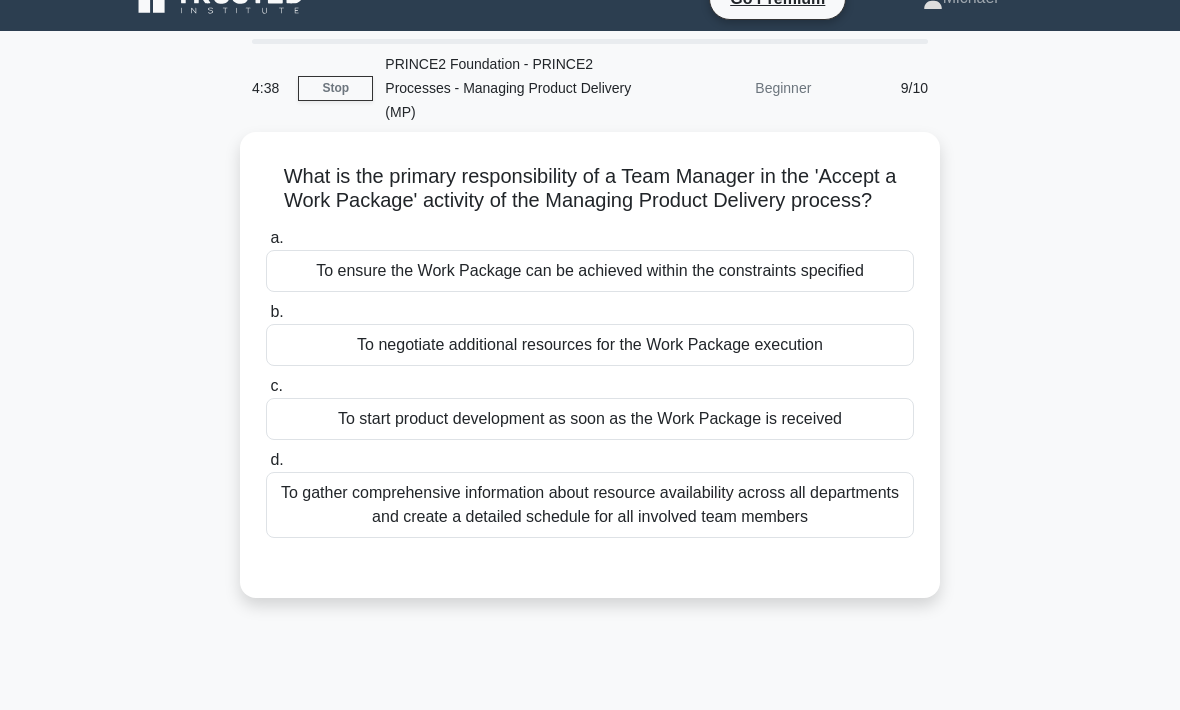 click on "To ensure the Work Package can be achieved within the constraints specified" at bounding box center [590, 271] 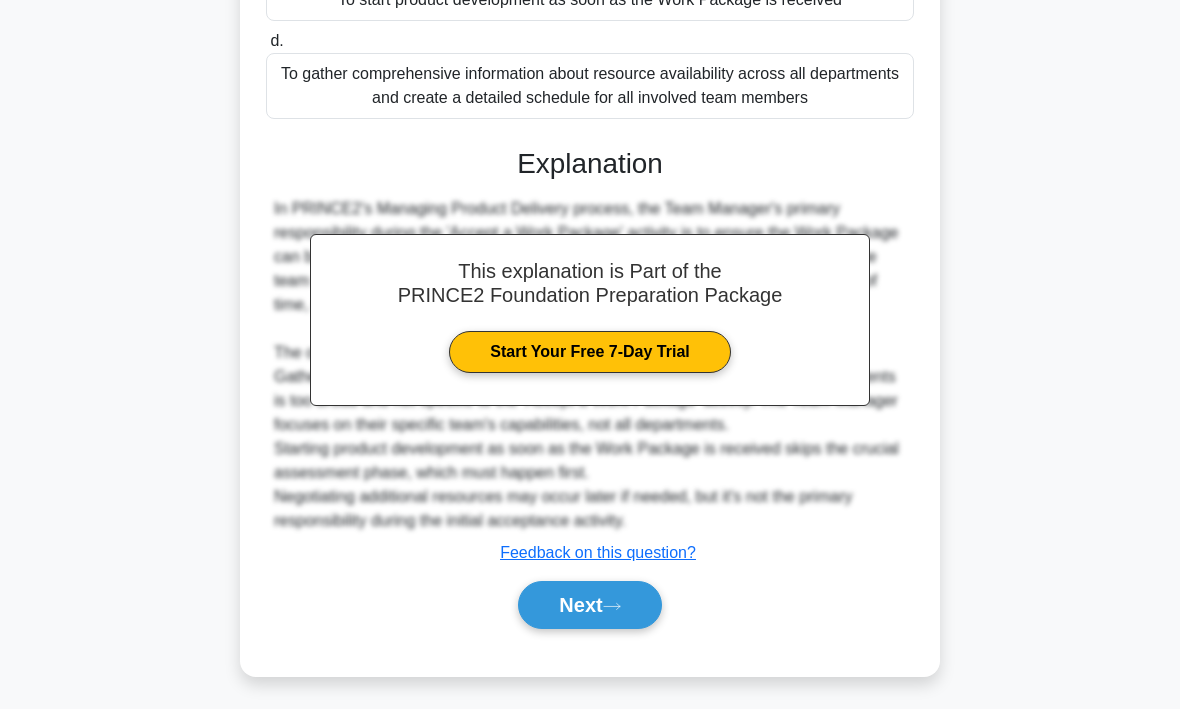 click on "Next" at bounding box center (589, 606) 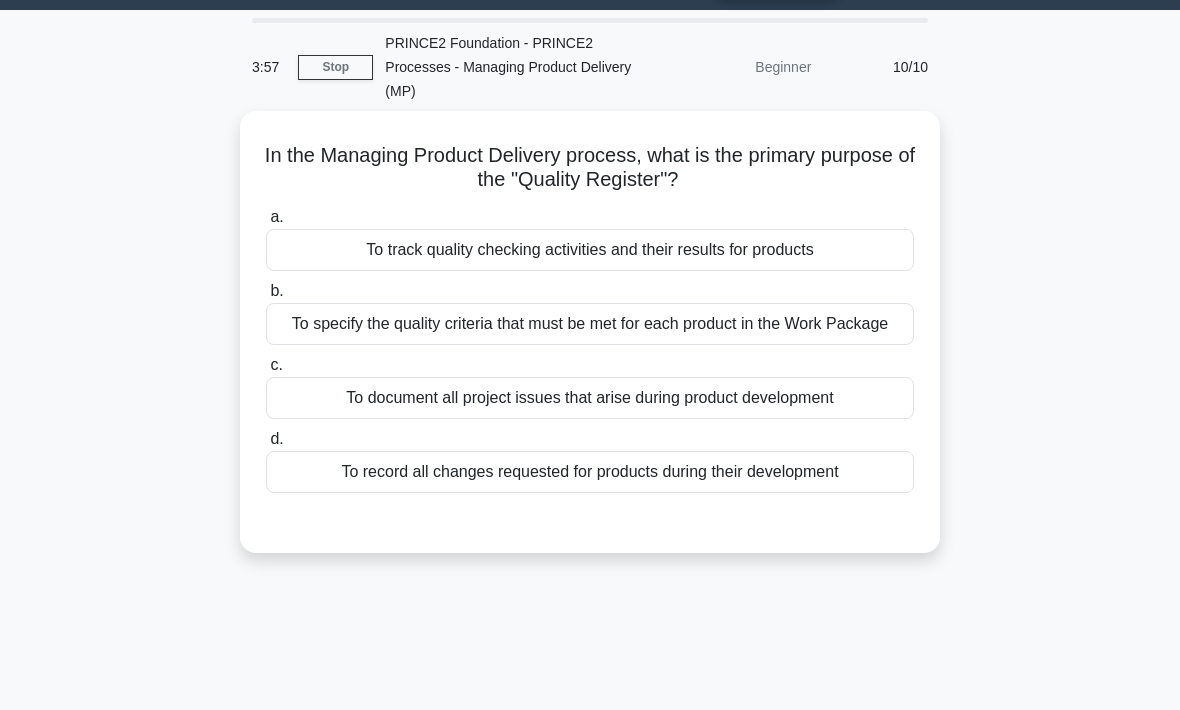 scroll, scrollTop: 56, scrollLeft: 0, axis: vertical 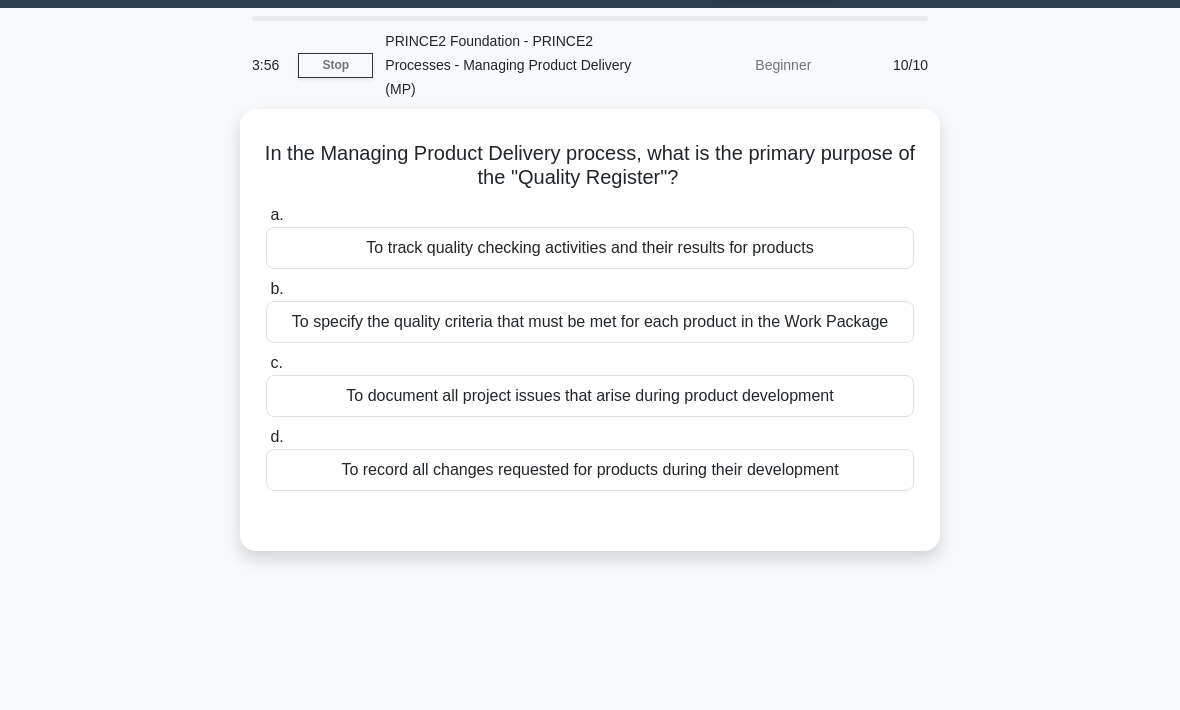 click on "To track quality checking activities and their results for products" at bounding box center [590, 248] 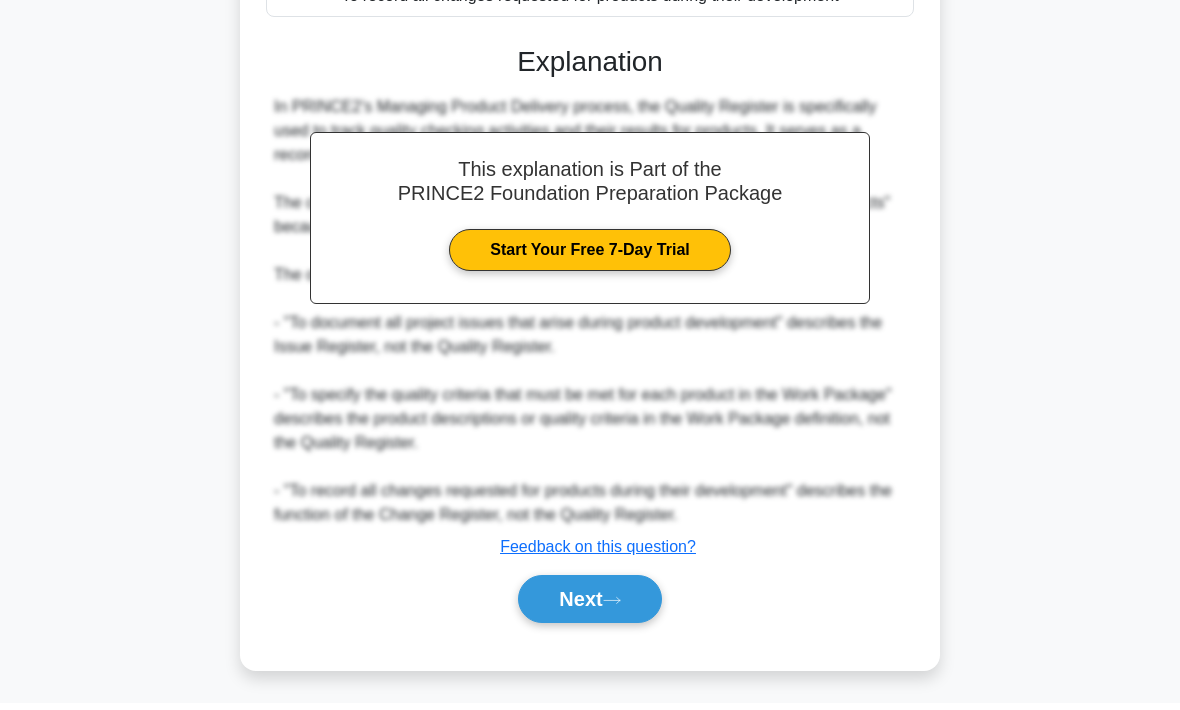 scroll, scrollTop: 529, scrollLeft: 0, axis: vertical 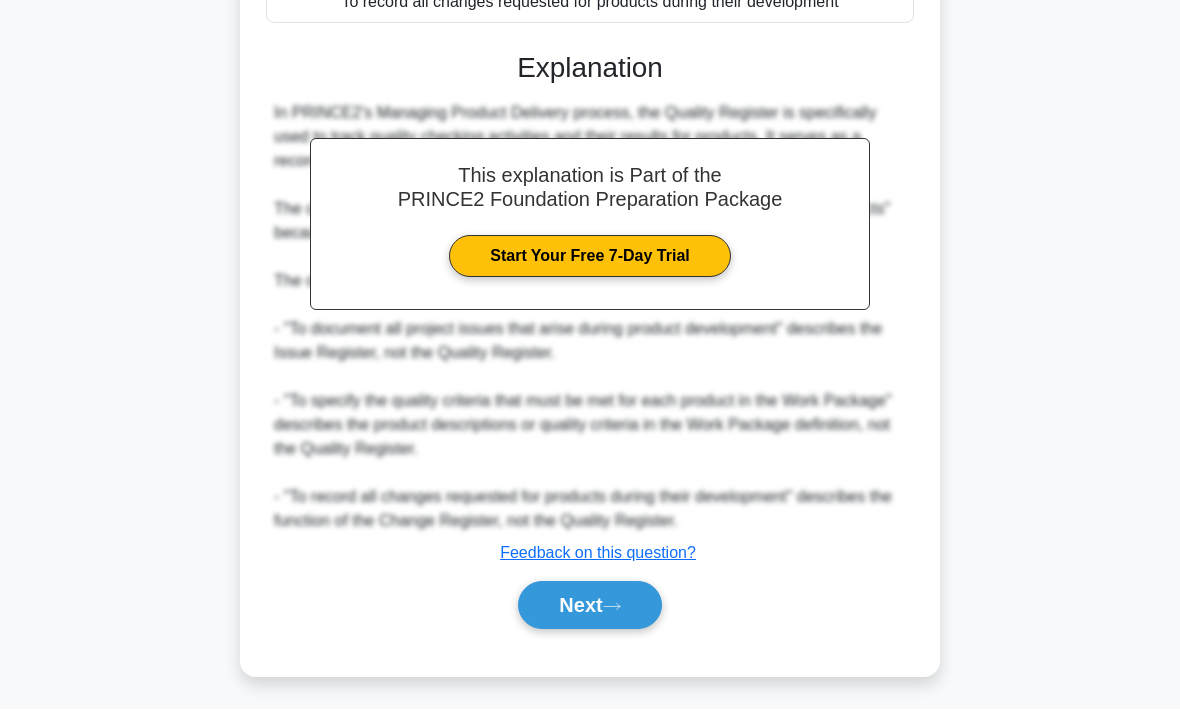 click on "Next" at bounding box center (589, 606) 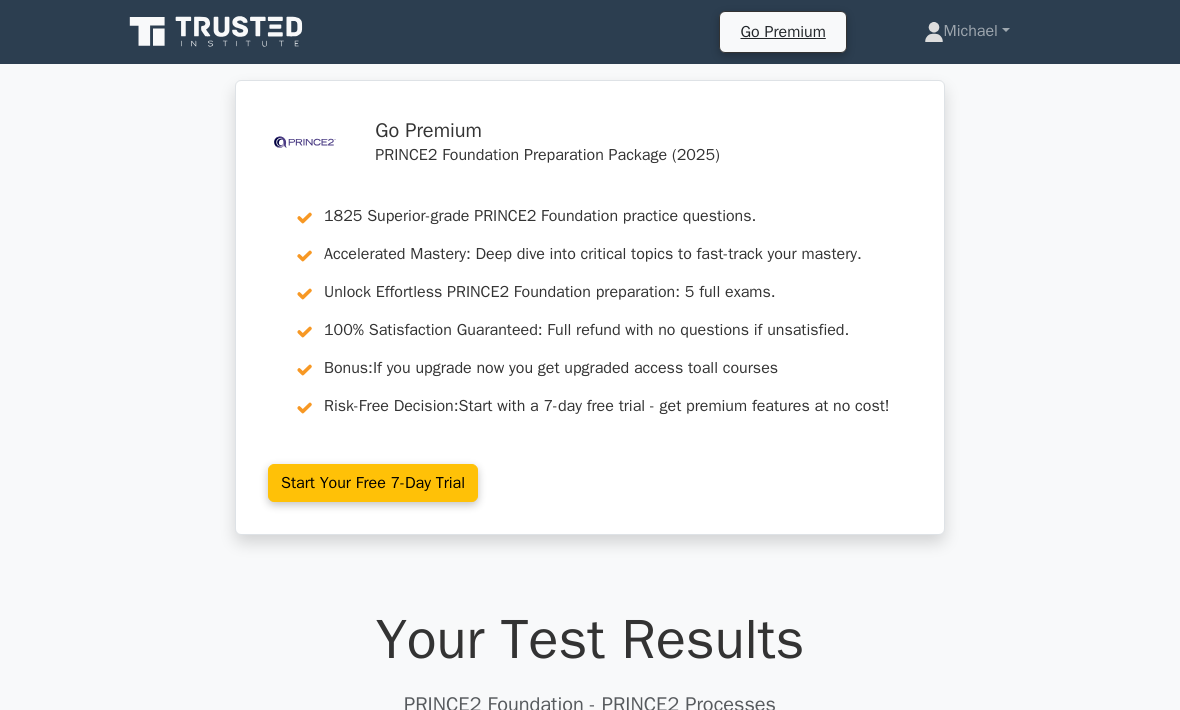 scroll, scrollTop: 0, scrollLeft: 0, axis: both 